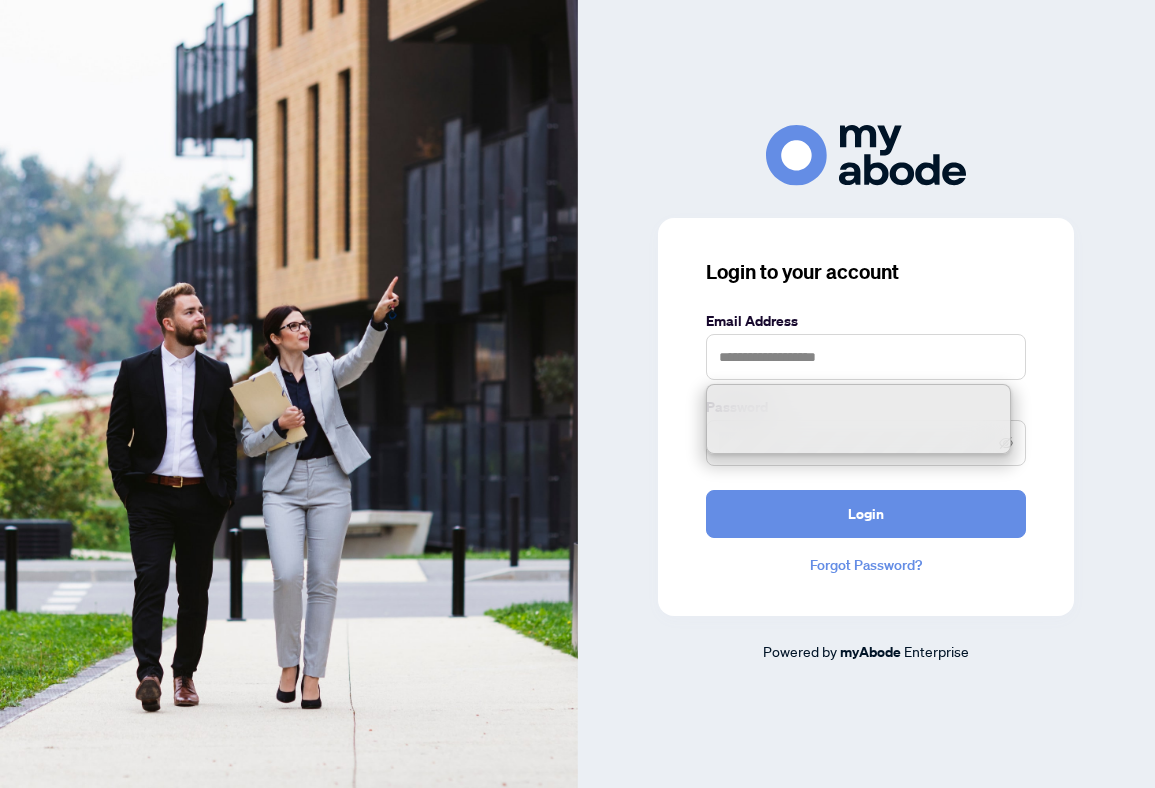 scroll, scrollTop: 0, scrollLeft: 0, axis: both 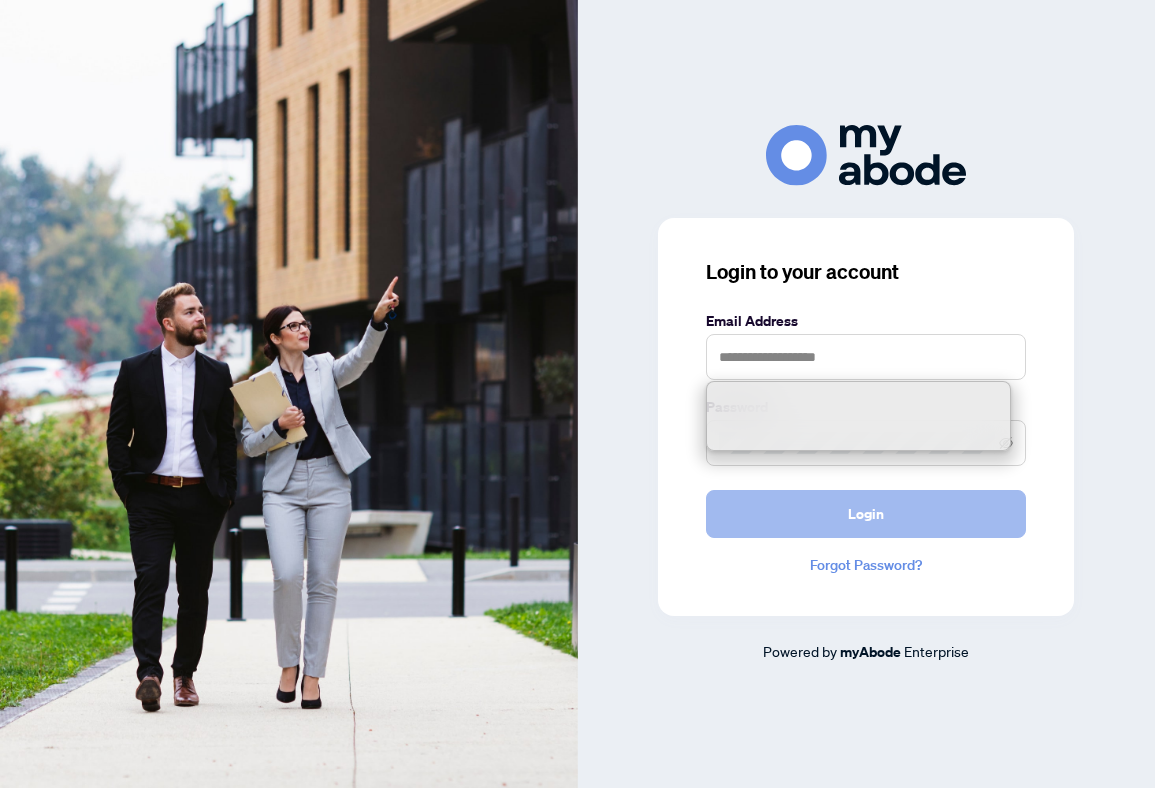 type on "**********" 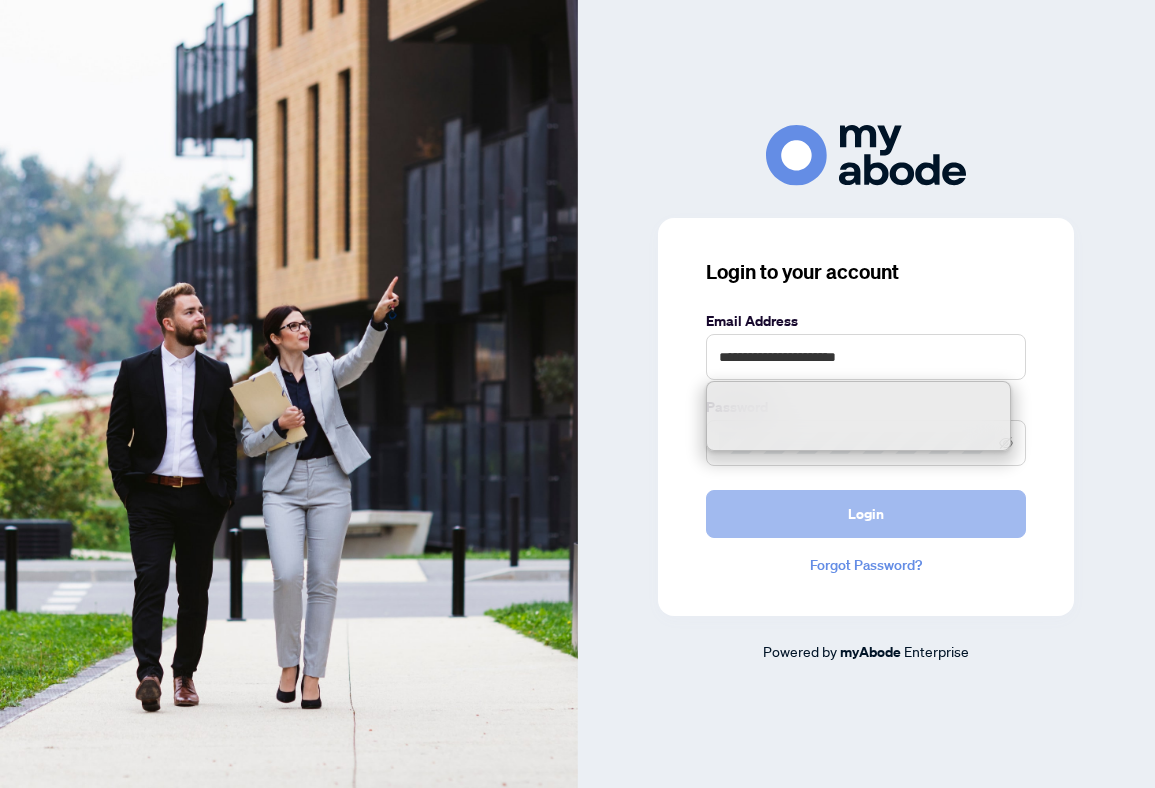 click on "Login" at bounding box center [866, 514] 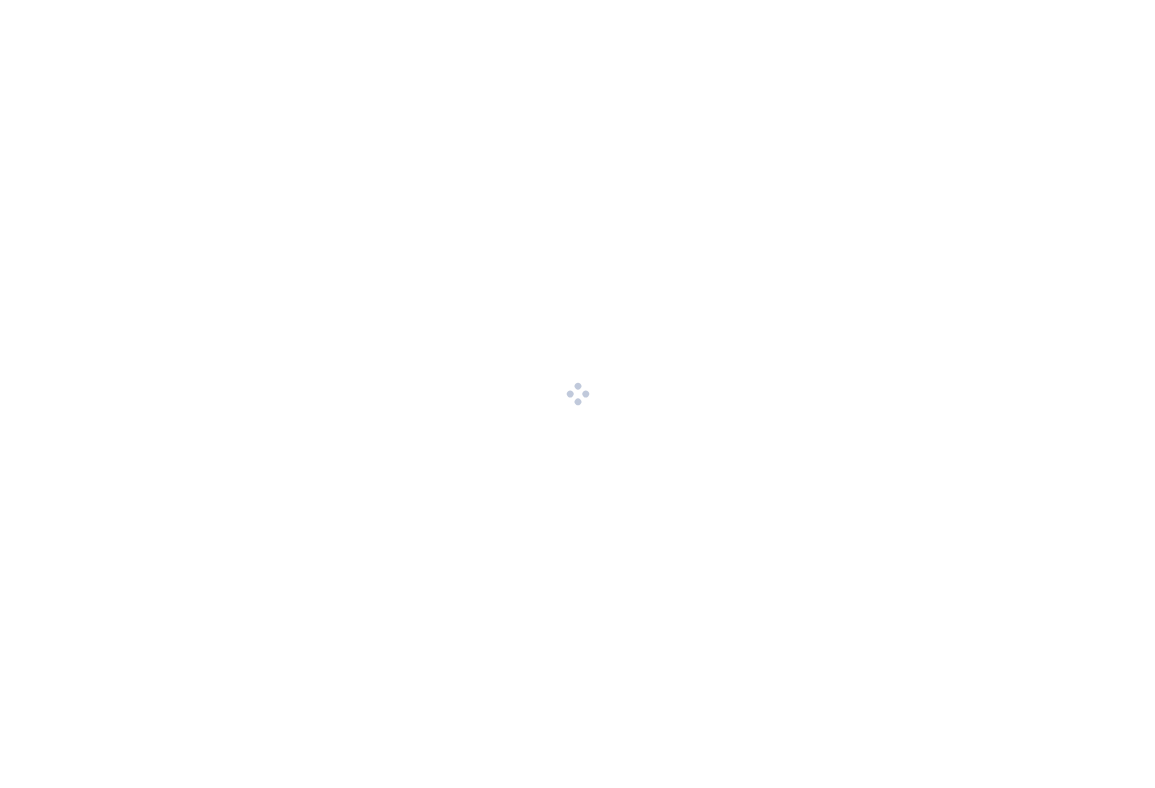 scroll, scrollTop: 0, scrollLeft: 0, axis: both 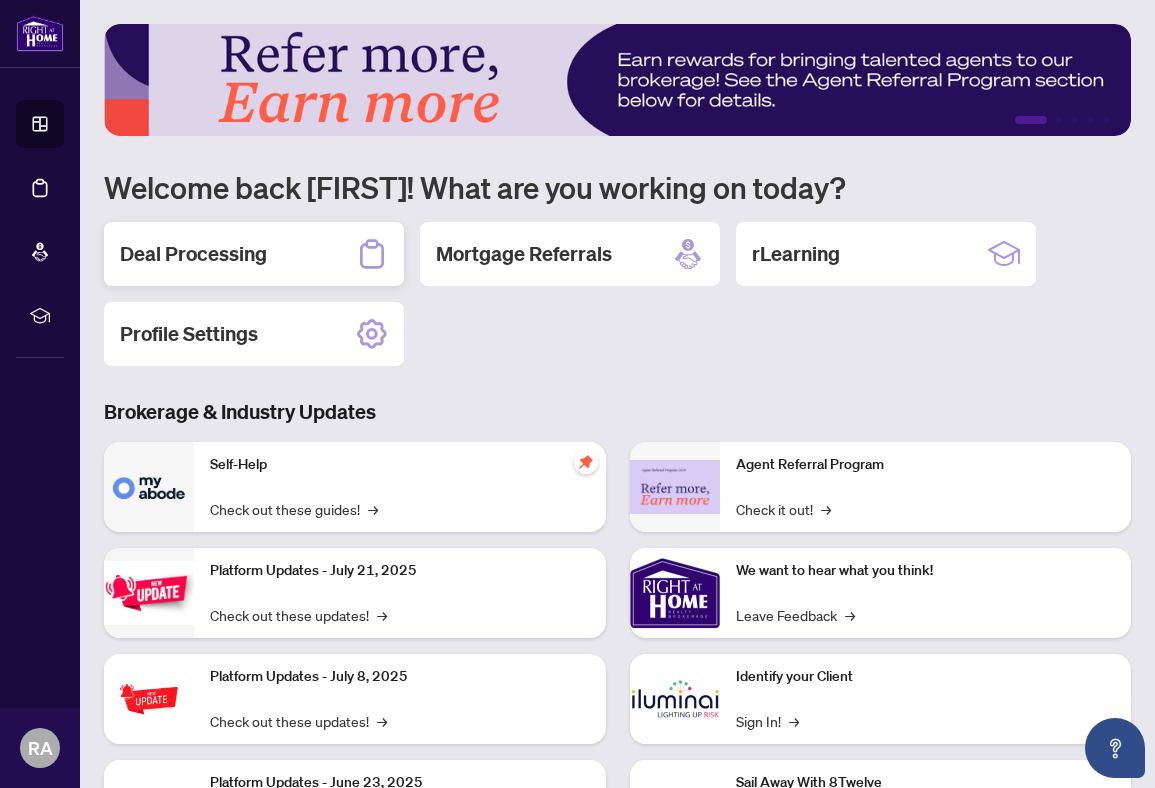 click on "Deal Processing" at bounding box center (193, 254) 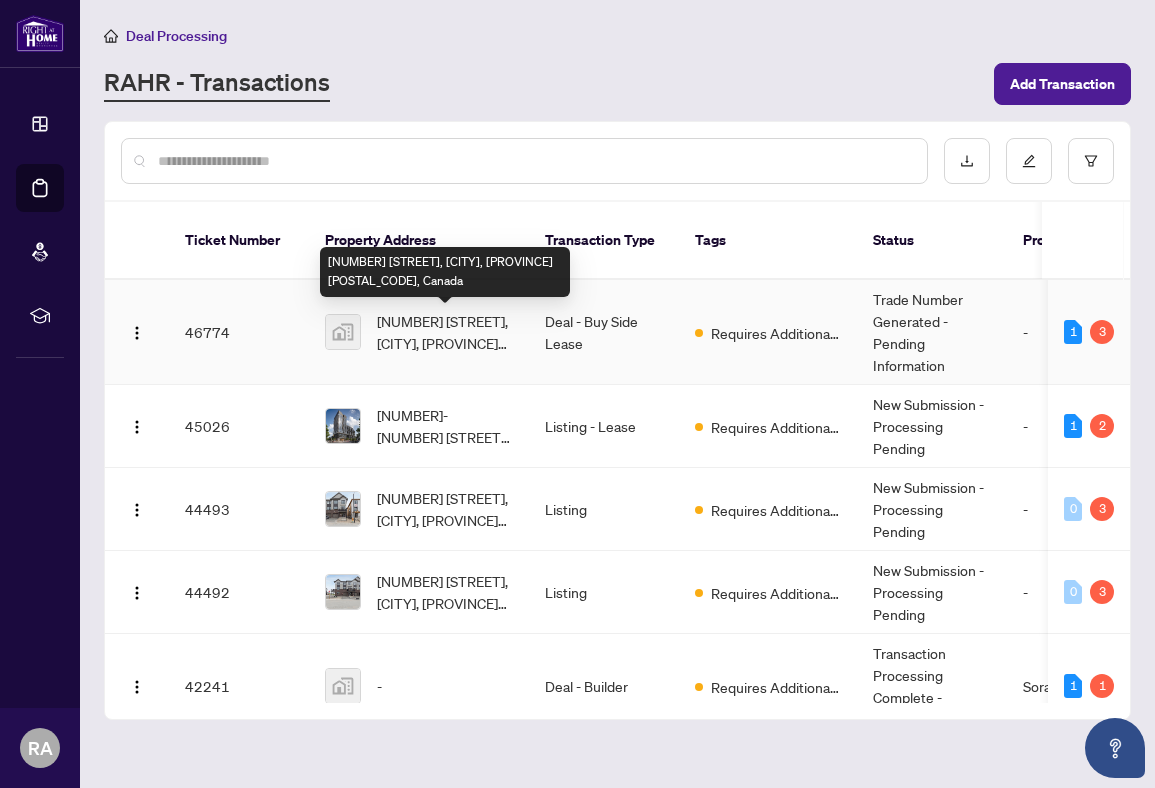 click on "[NUMBER] [STREET], [CITY], [PROVINCE] [POSTAL_CODE], Canada" at bounding box center [445, 332] 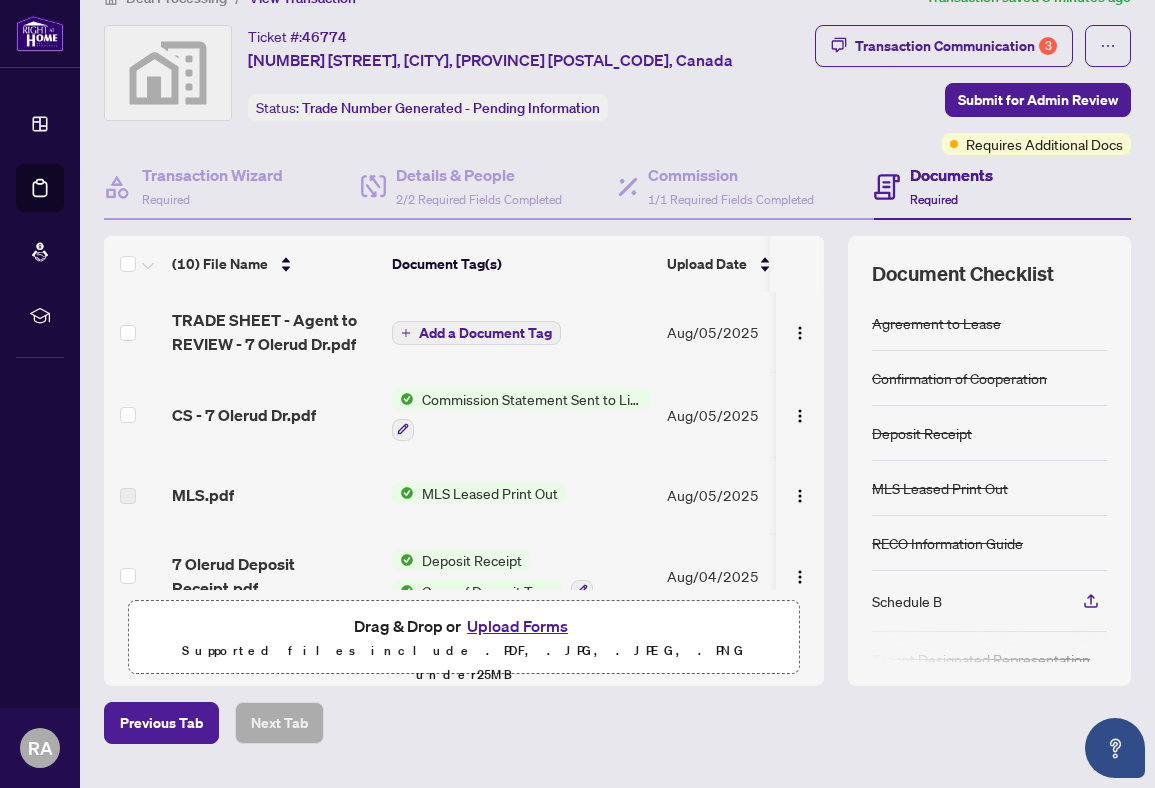 scroll, scrollTop: 77, scrollLeft: 0, axis: vertical 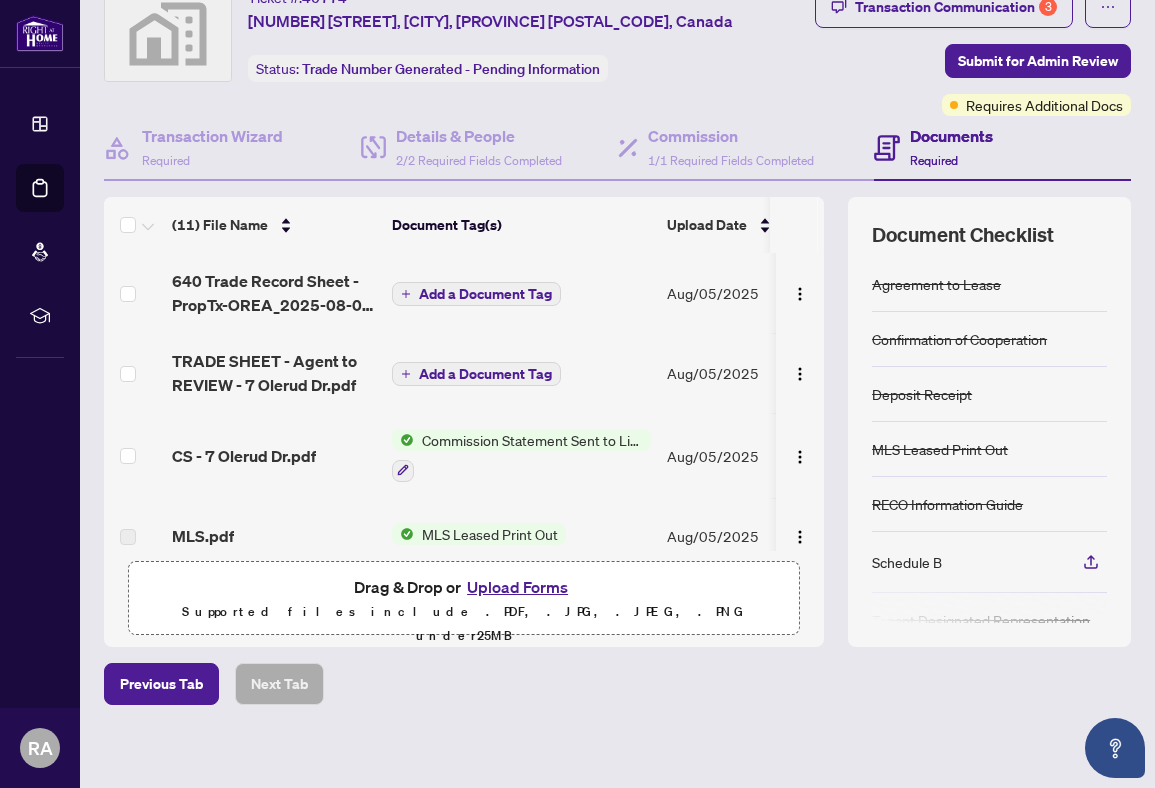 click on "Add a Document Tag" at bounding box center [485, 294] 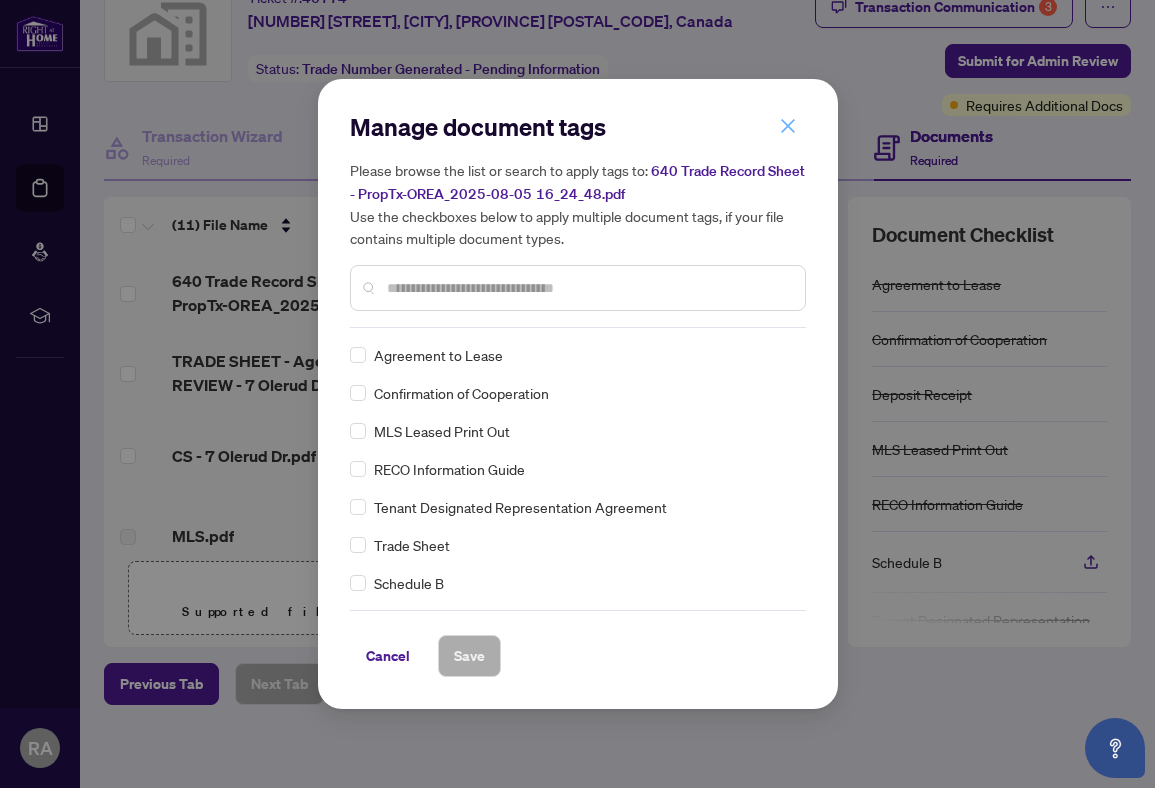 click 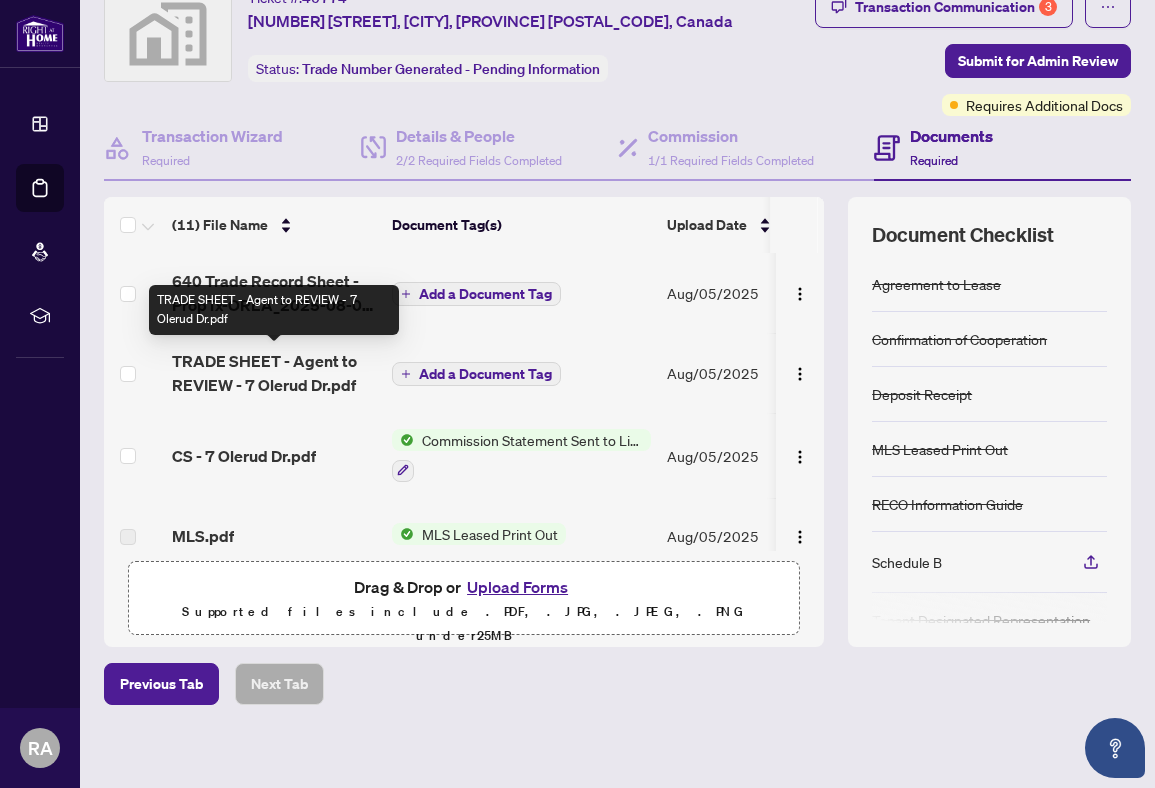 click on "TRADE SHEET - Agent to REVIEW - 7 Olerud Dr.pdf" at bounding box center (274, 373) 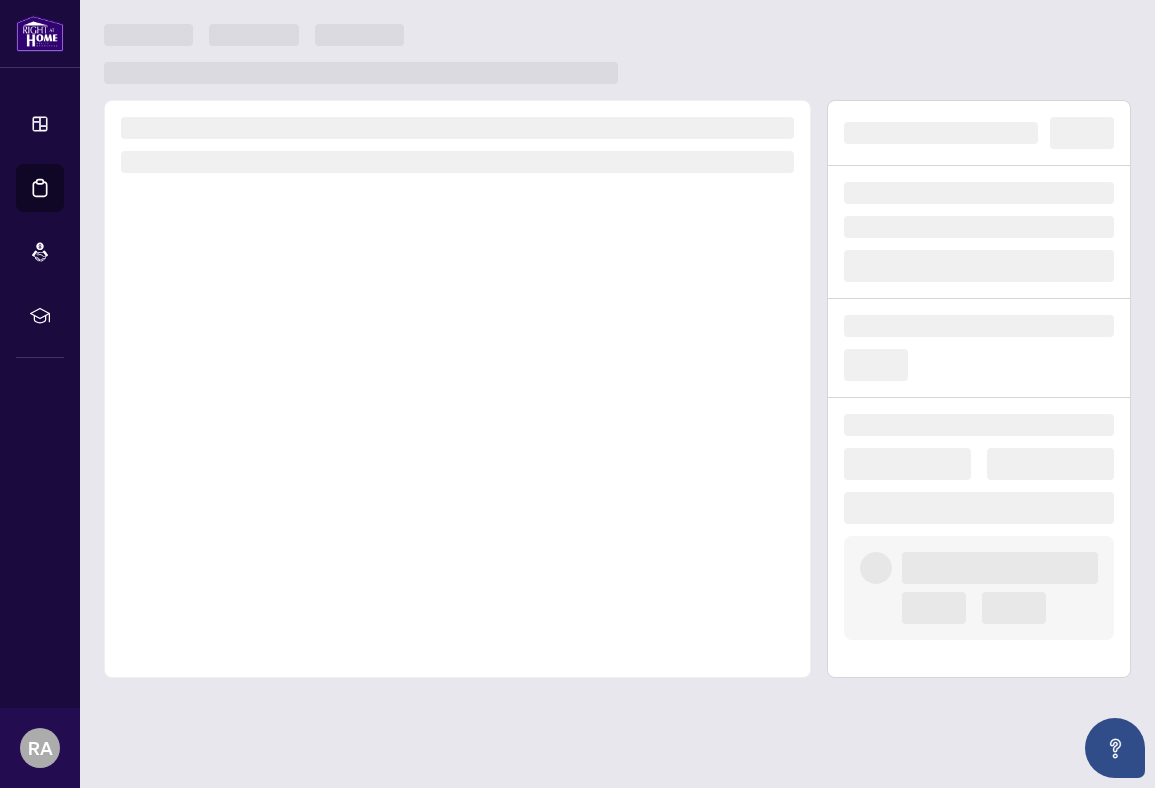 scroll, scrollTop: 0, scrollLeft: 0, axis: both 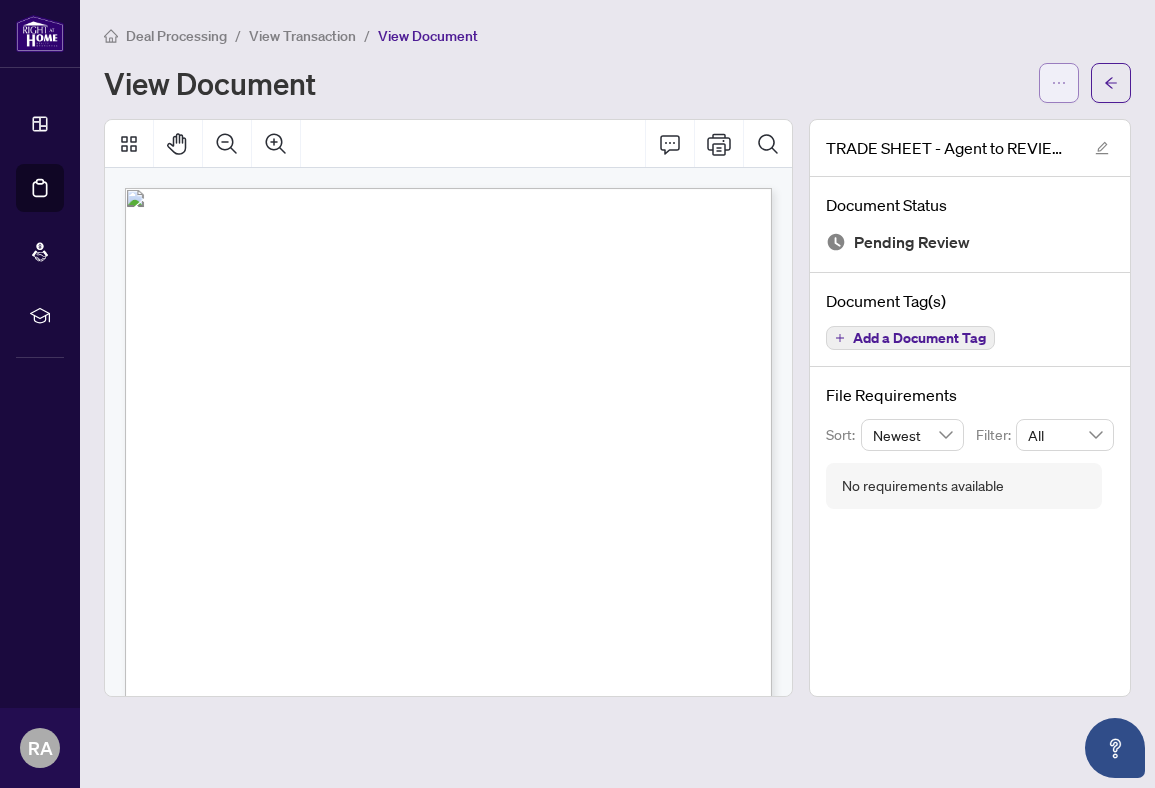 drag, startPoint x: 1118, startPoint y: 82, endPoint x: 1060, endPoint y: 83, distance: 58.00862 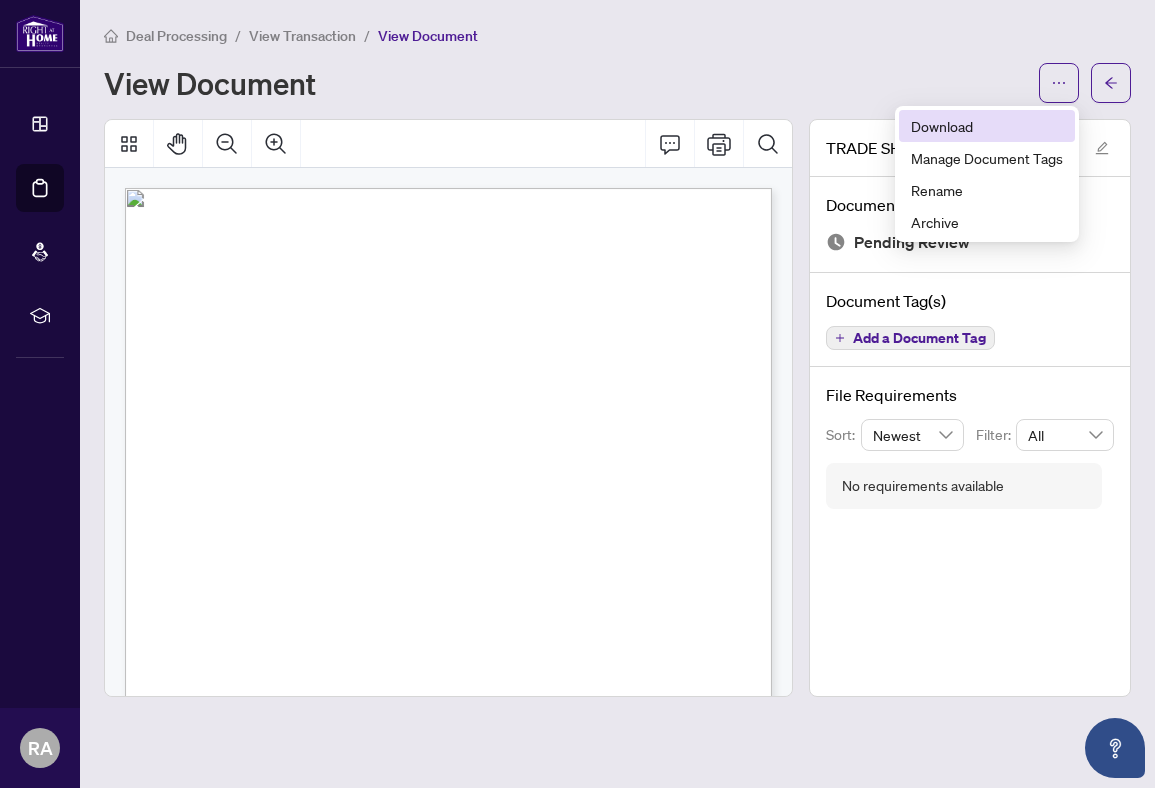 click on "Download" at bounding box center (987, 126) 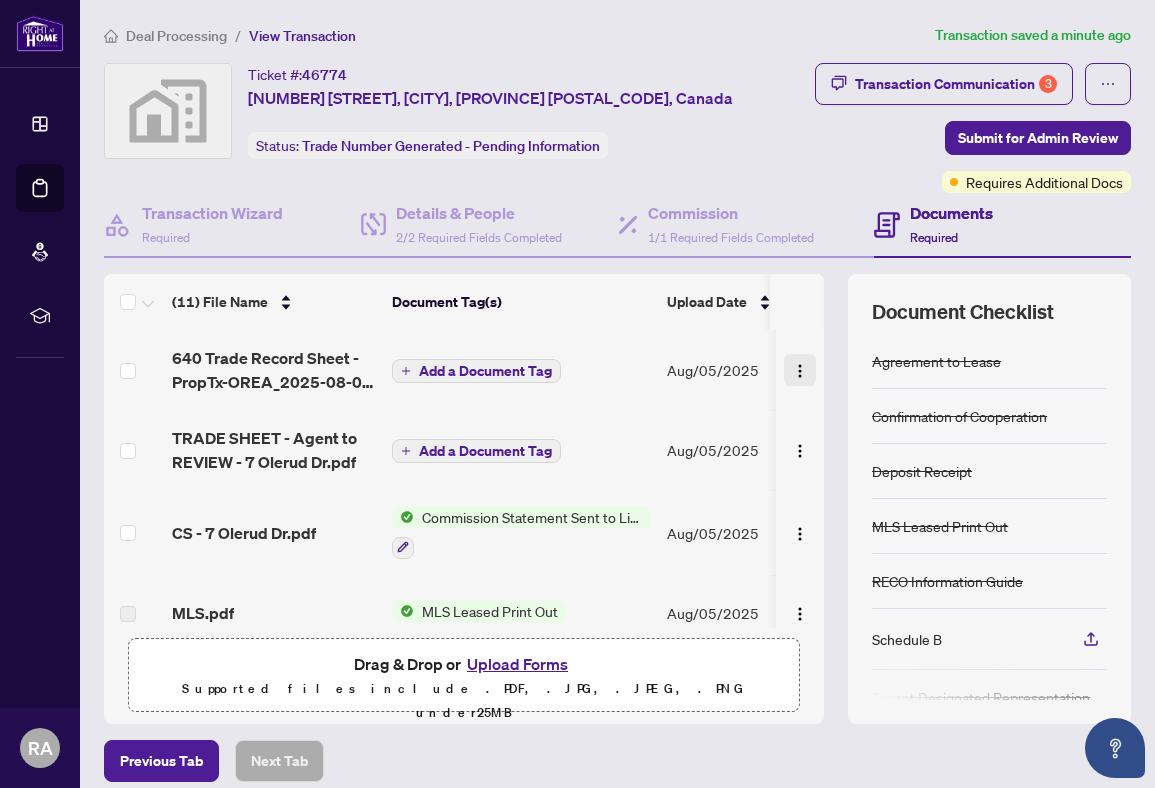 click at bounding box center [800, 370] 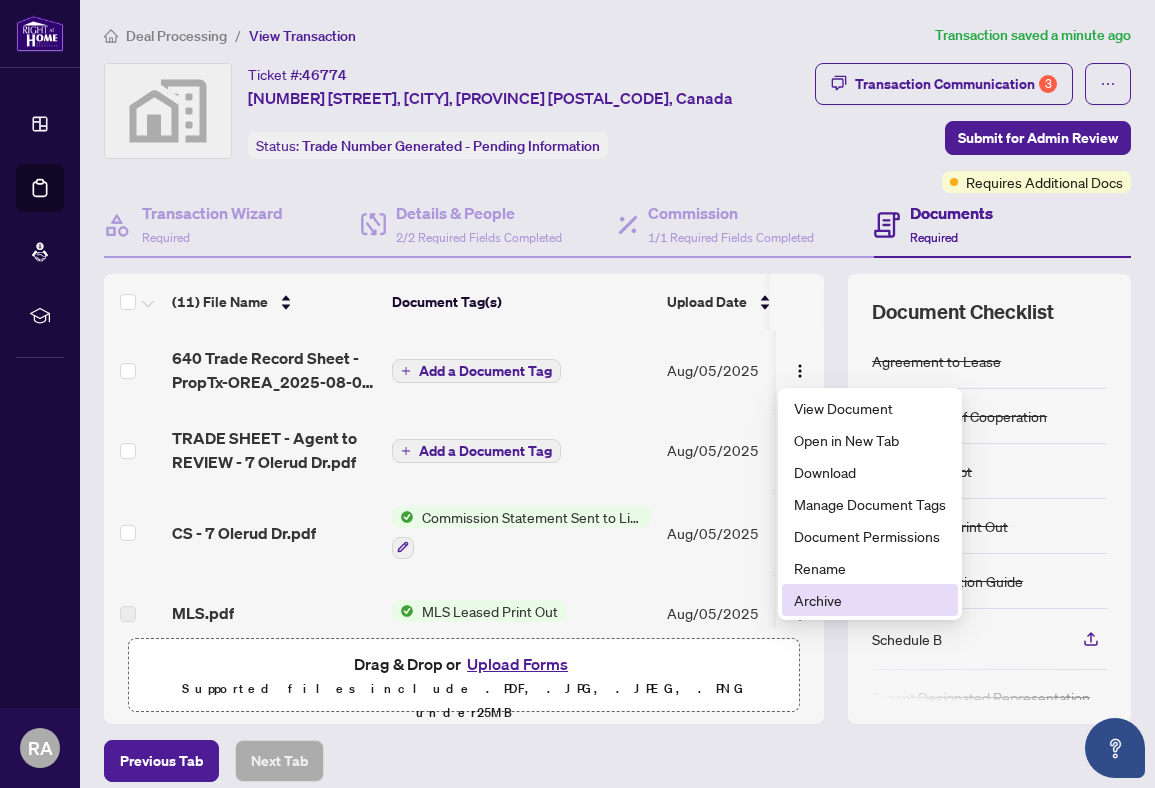 click on "Archive" at bounding box center [870, 600] 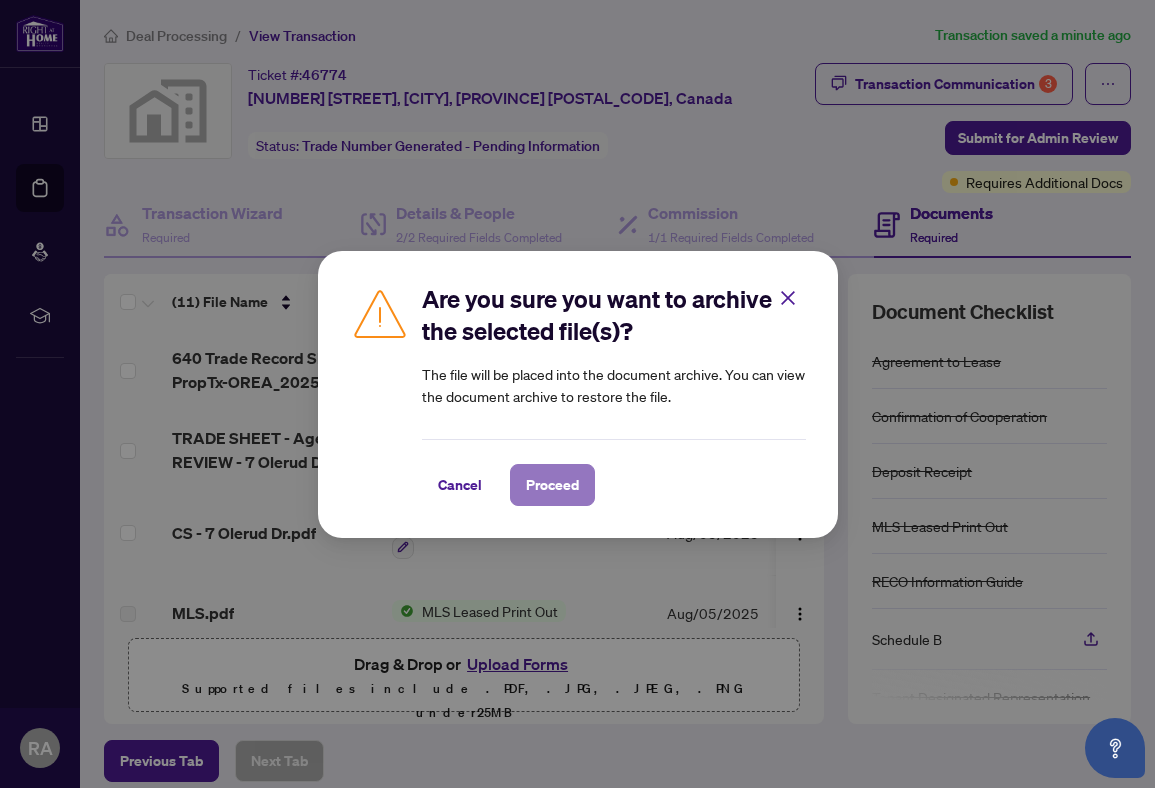 click on "Proceed" at bounding box center [552, 485] 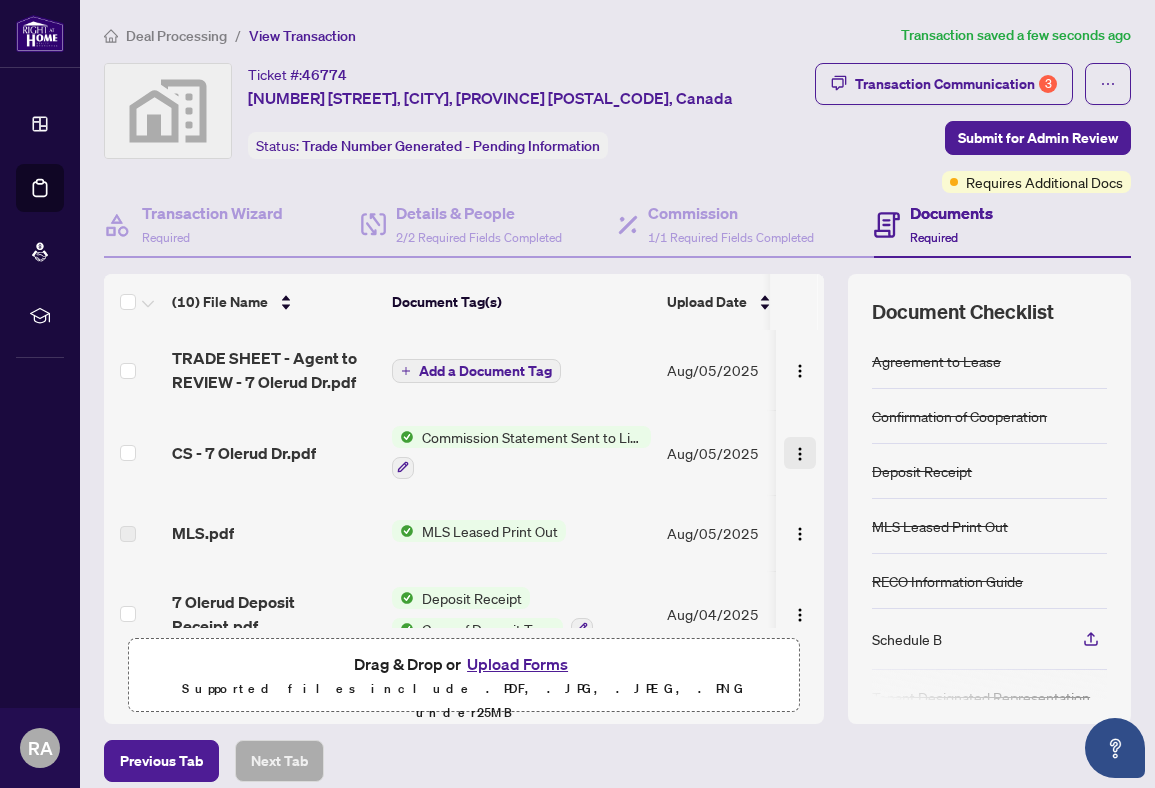 click at bounding box center [800, 454] 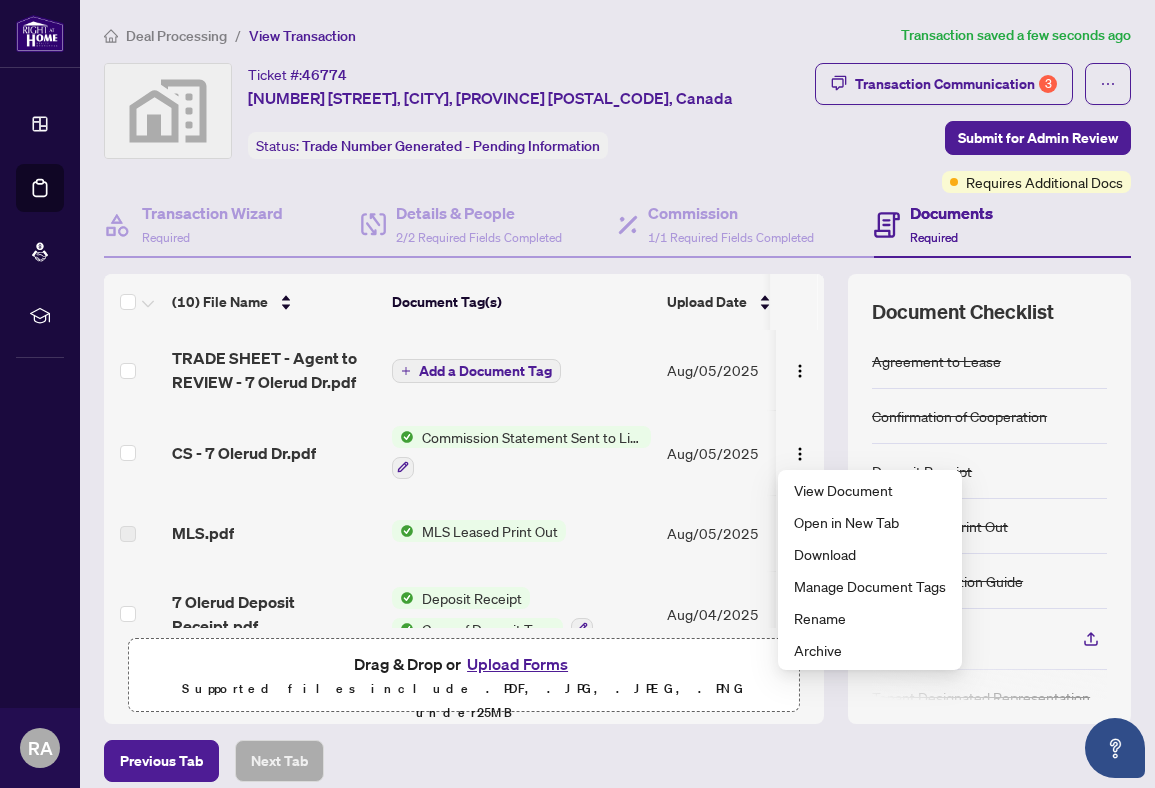click on "Document Tag(s)" at bounding box center [521, 302] 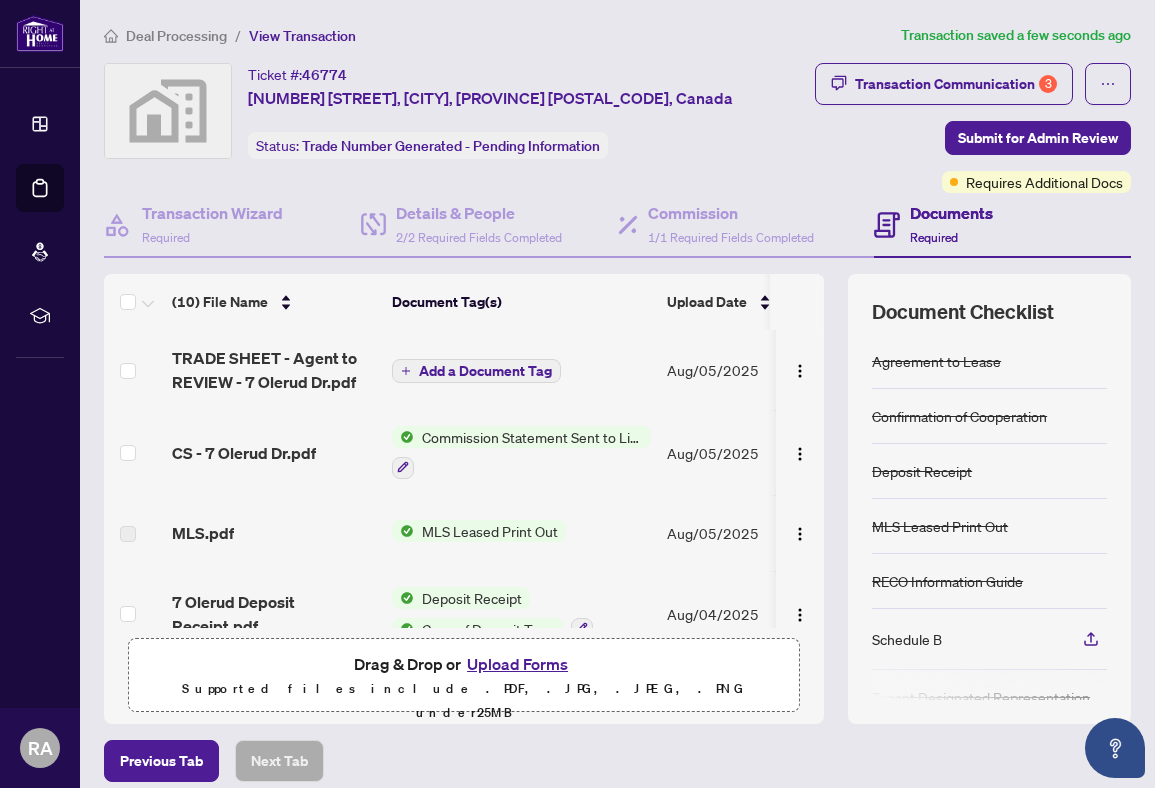 click on "Add a Document Tag" at bounding box center (476, 371) 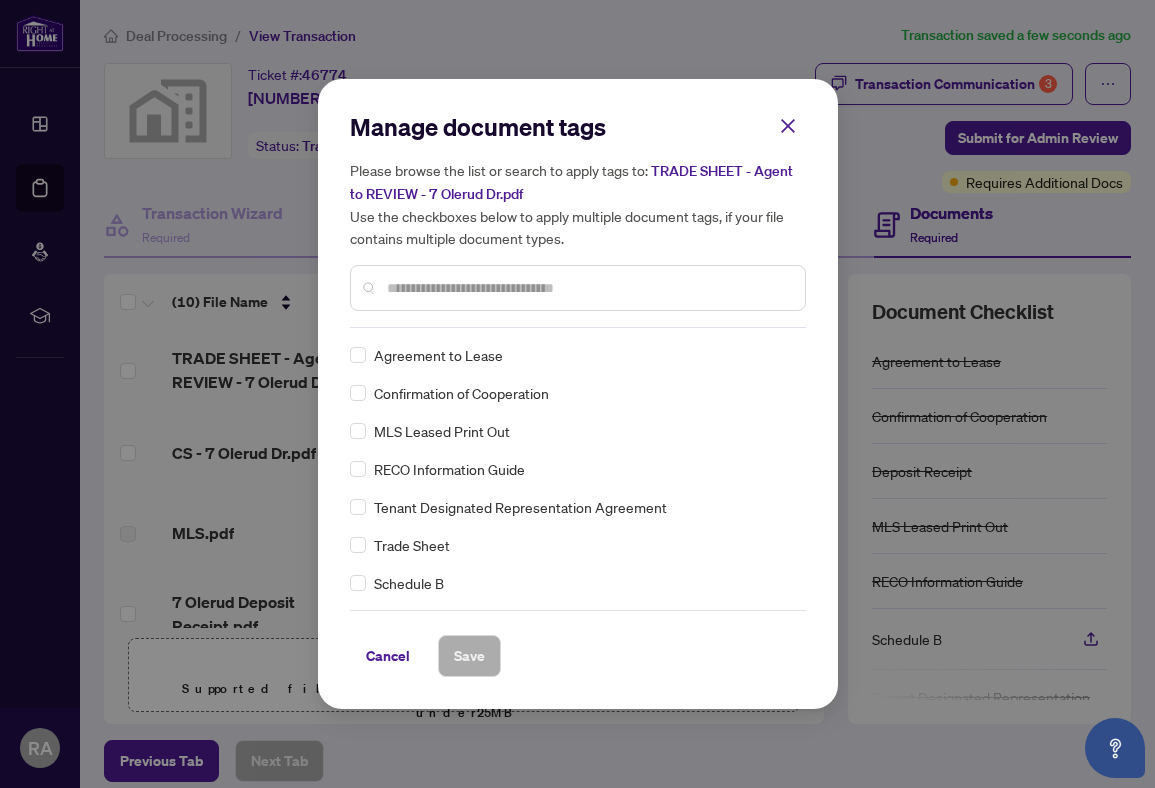 click on "TRADE SHEET - Agent to REVIEW - 7 Olerud Dr.pdf" at bounding box center [571, 182] 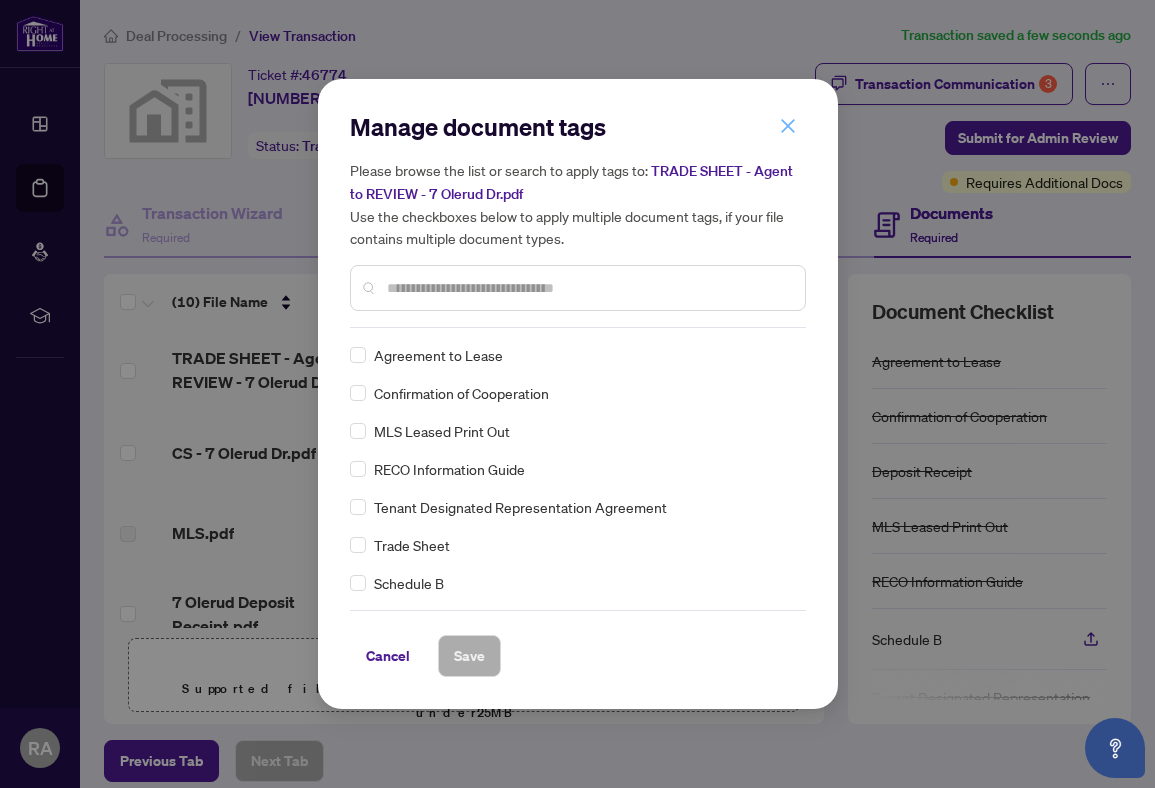 click at bounding box center [788, 126] 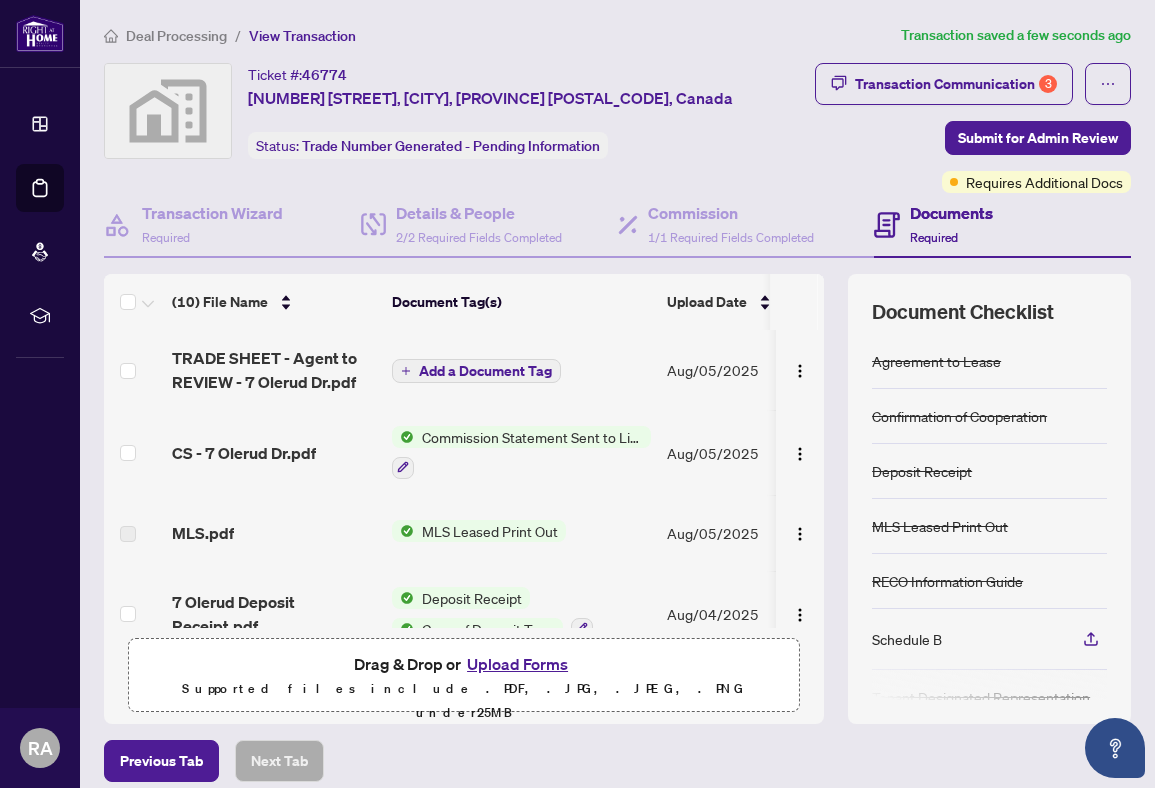 scroll, scrollTop: 70, scrollLeft: 0, axis: vertical 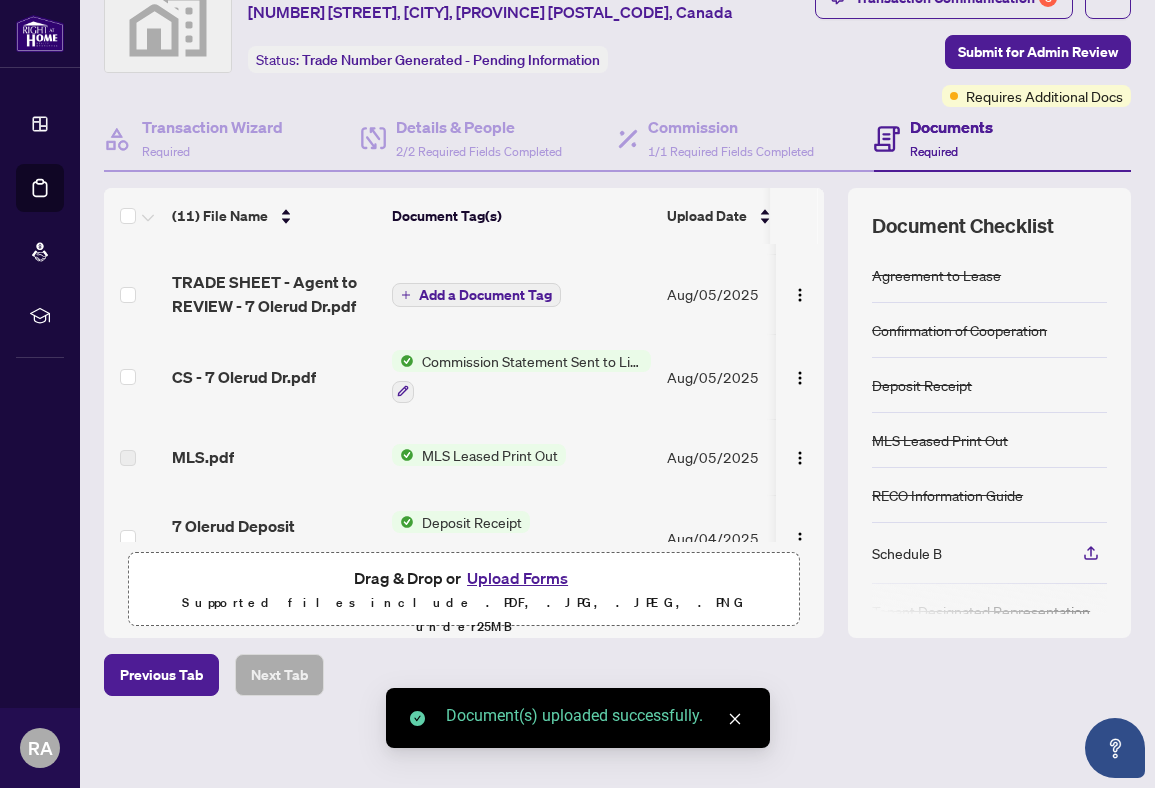 click on "Add a Document Tag" at bounding box center (485, 295) 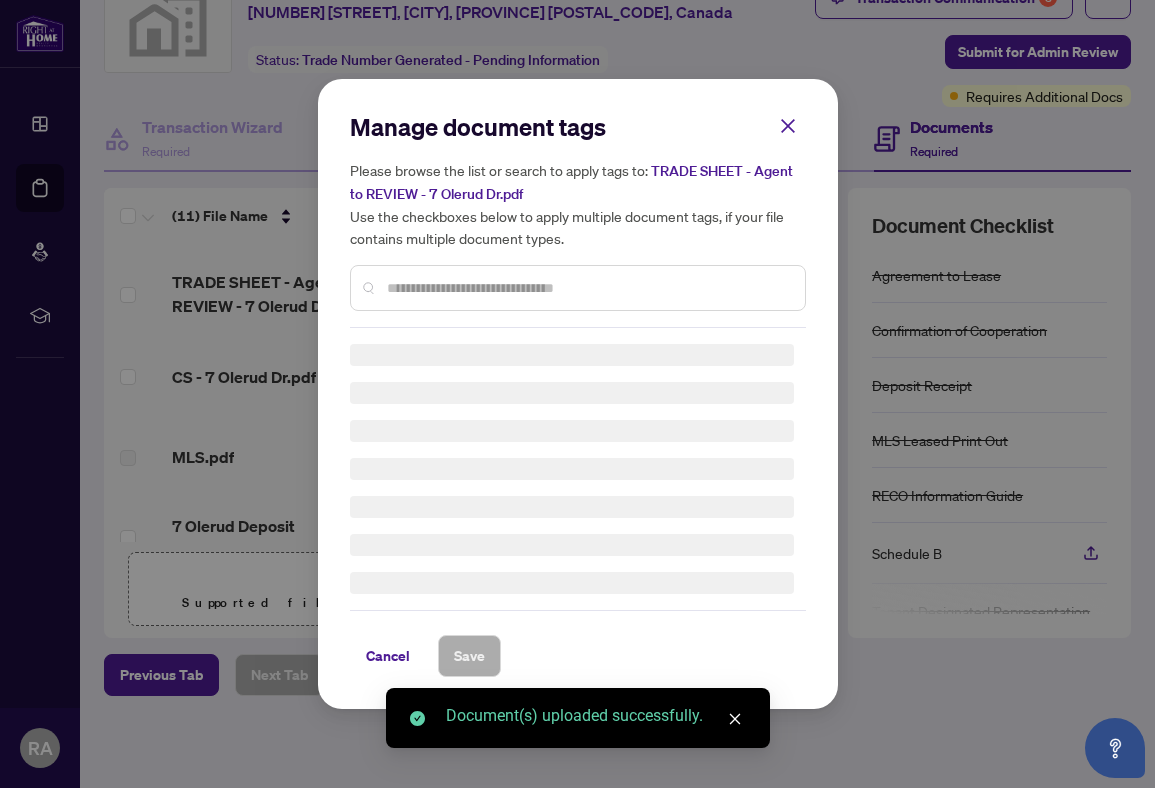 click at bounding box center (588, 288) 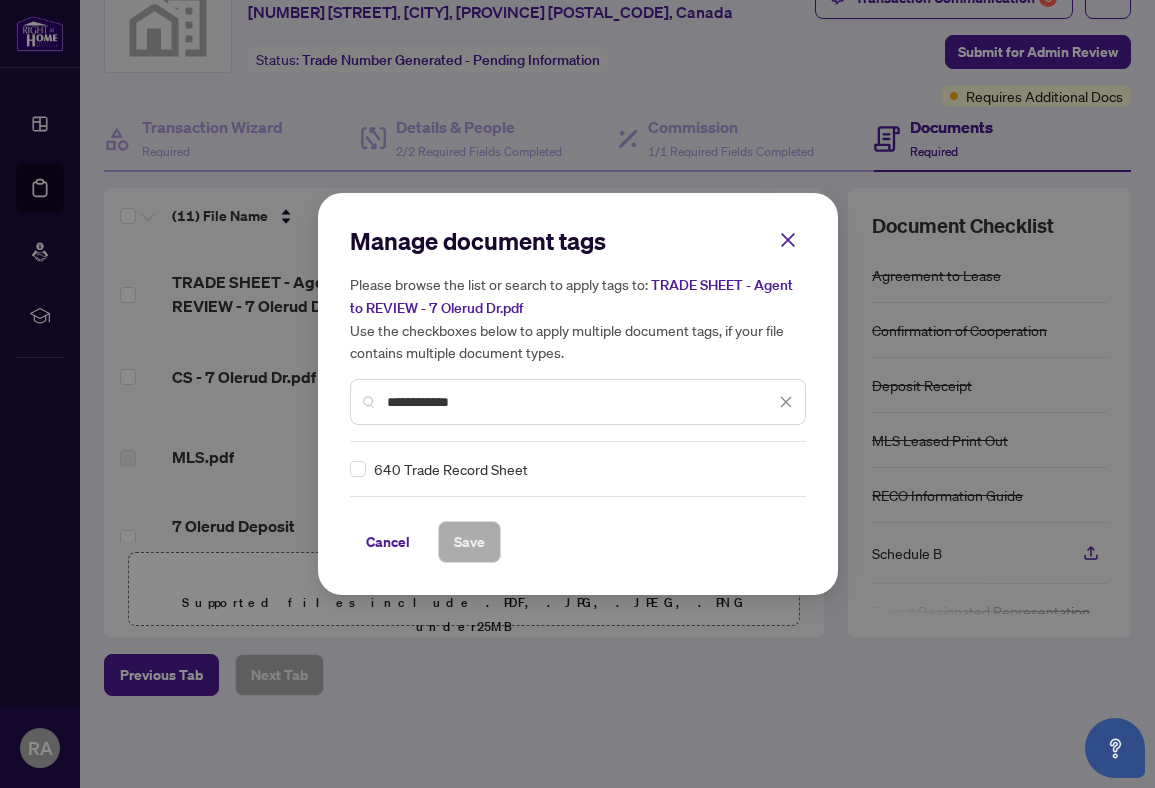 type on "**********" 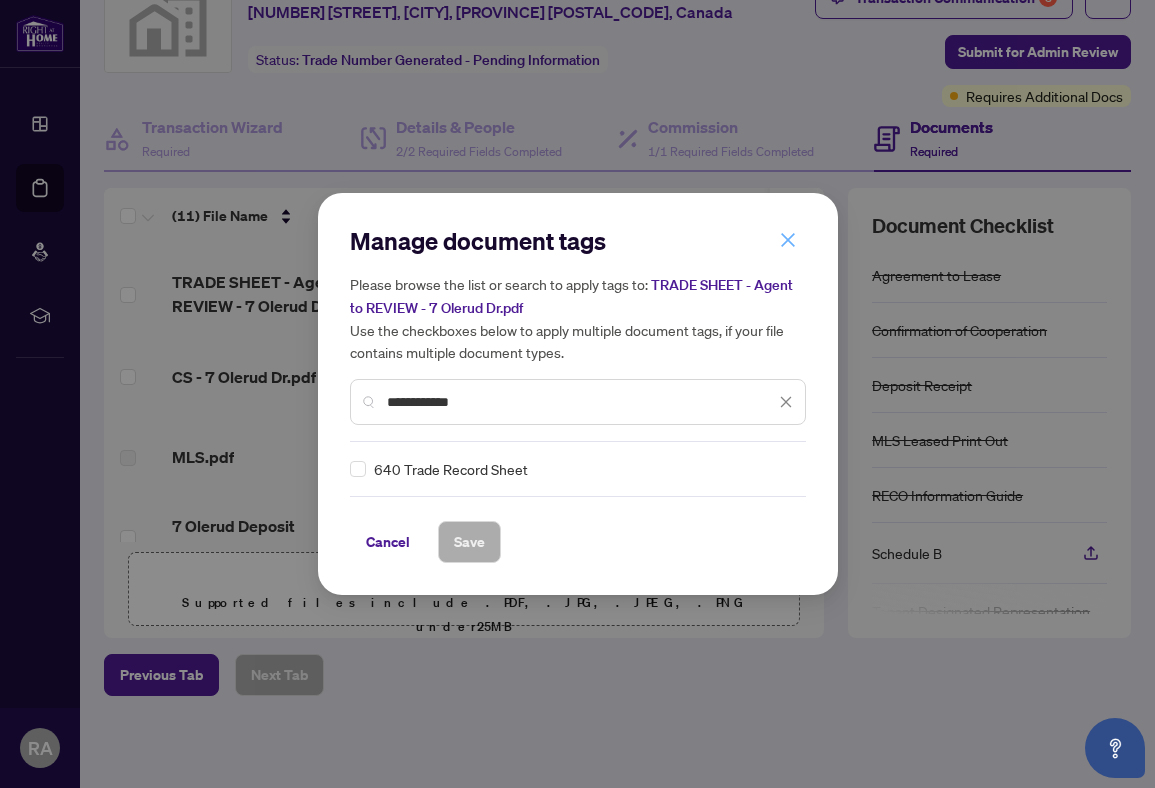 click 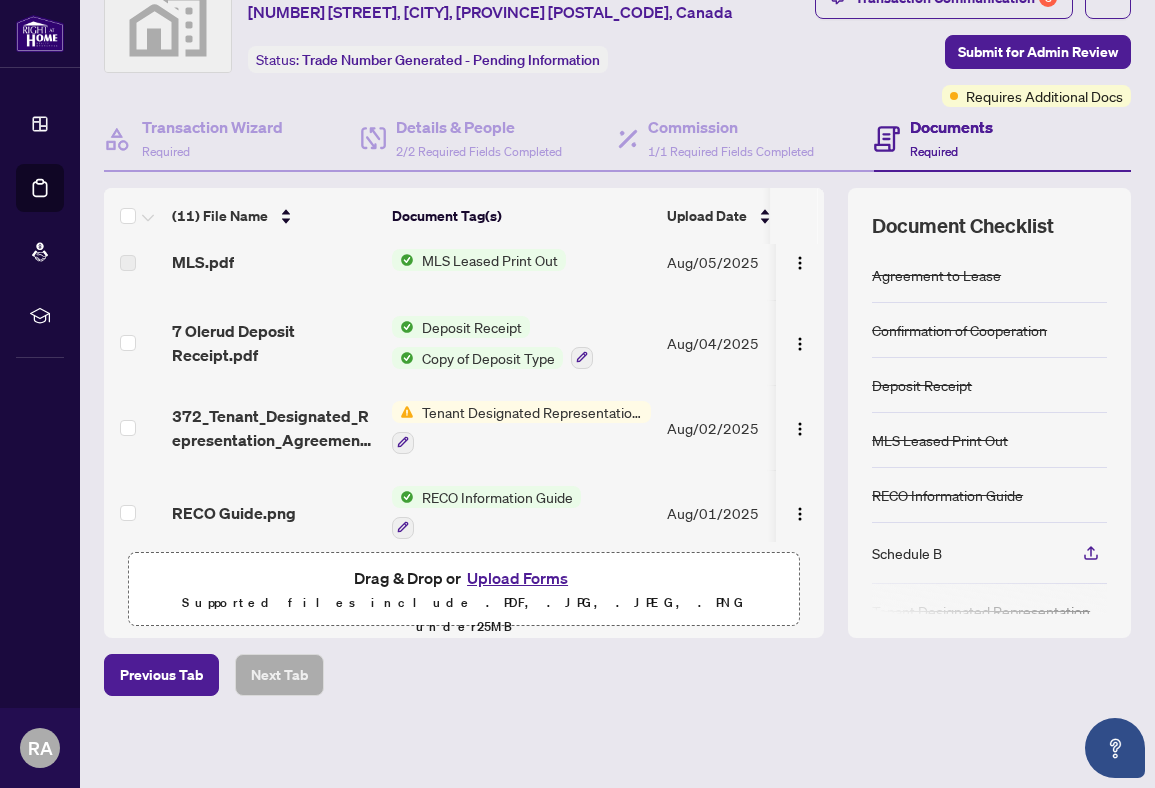 scroll, scrollTop: 416, scrollLeft: 0, axis: vertical 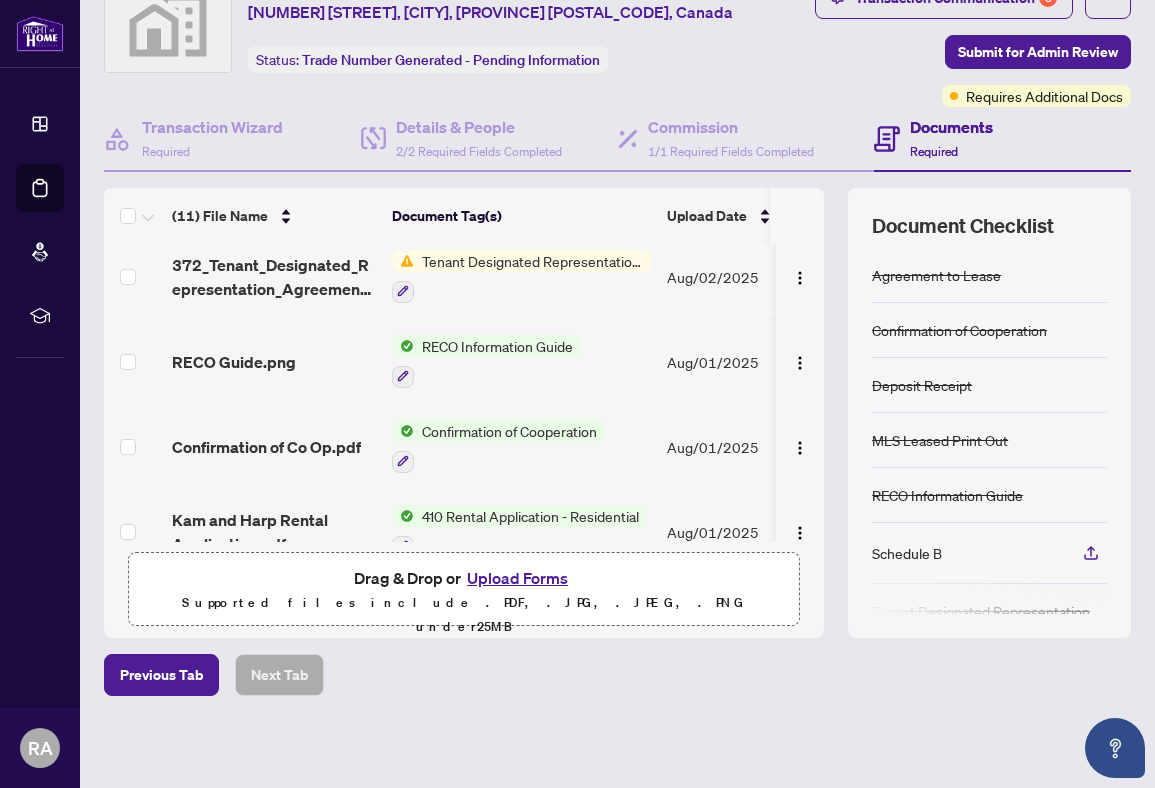 click on "Tenant Designated Representation Agreement" at bounding box center (532, 261) 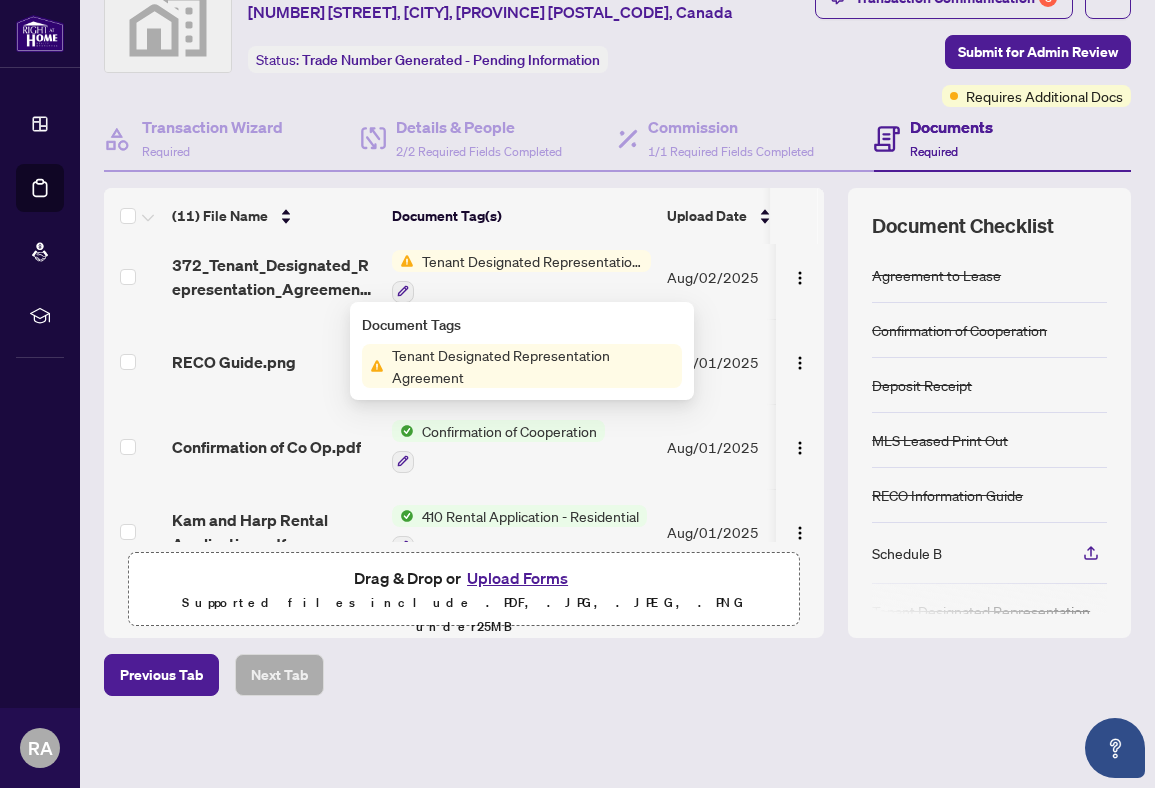 click on "Tenant Designated Representation Agreement" at bounding box center [533, 366] 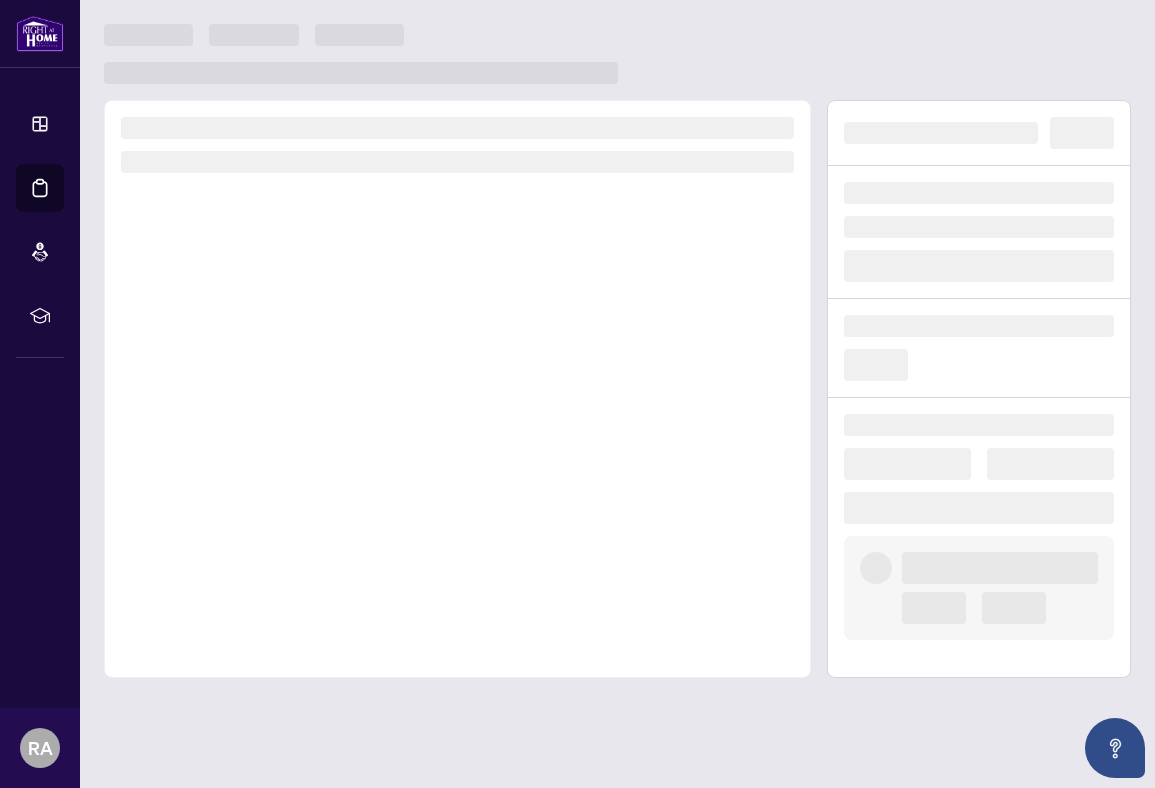 scroll, scrollTop: 0, scrollLeft: 0, axis: both 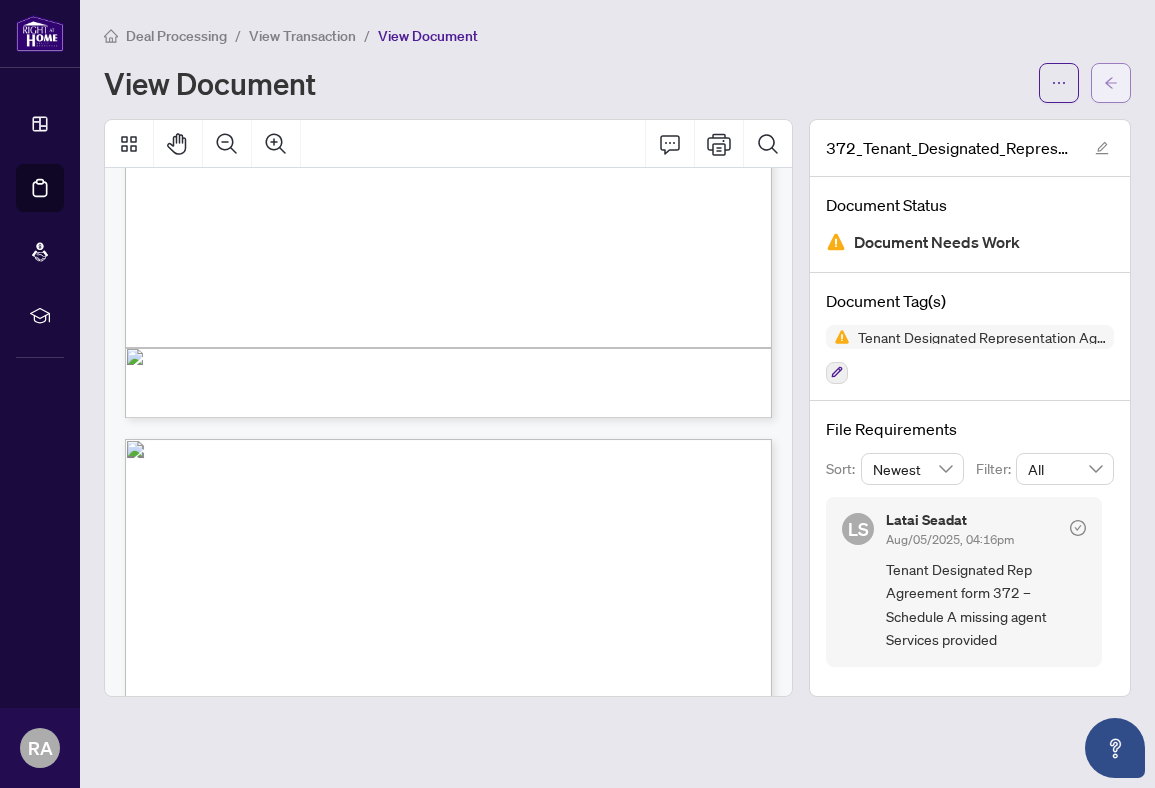 click 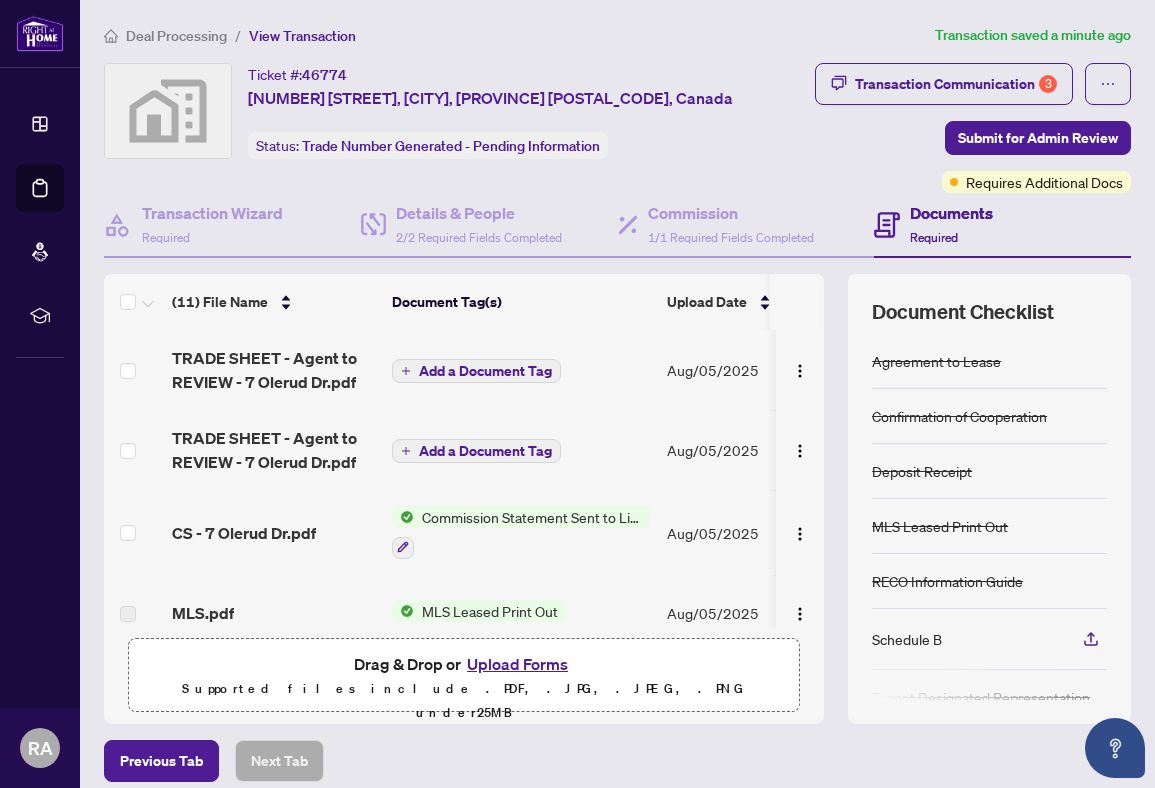 scroll, scrollTop: 115, scrollLeft: 0, axis: vertical 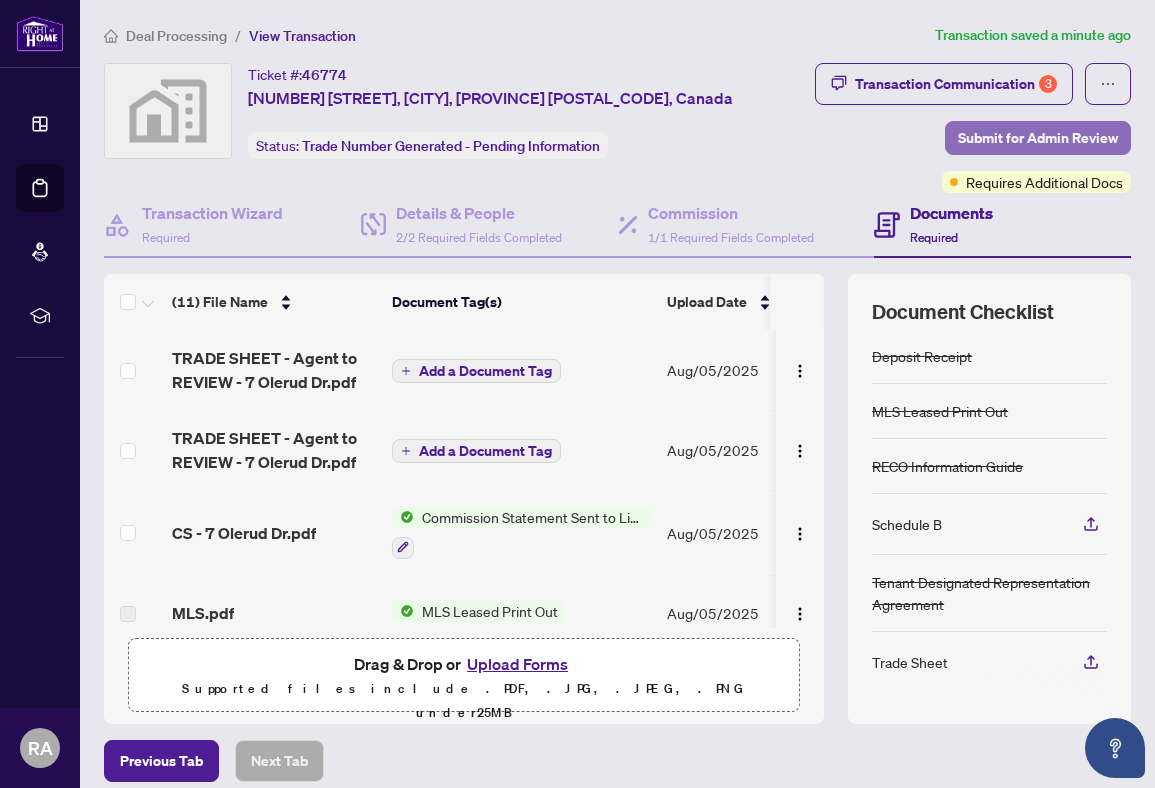 click on "Submit for Admin Review" at bounding box center (1038, 138) 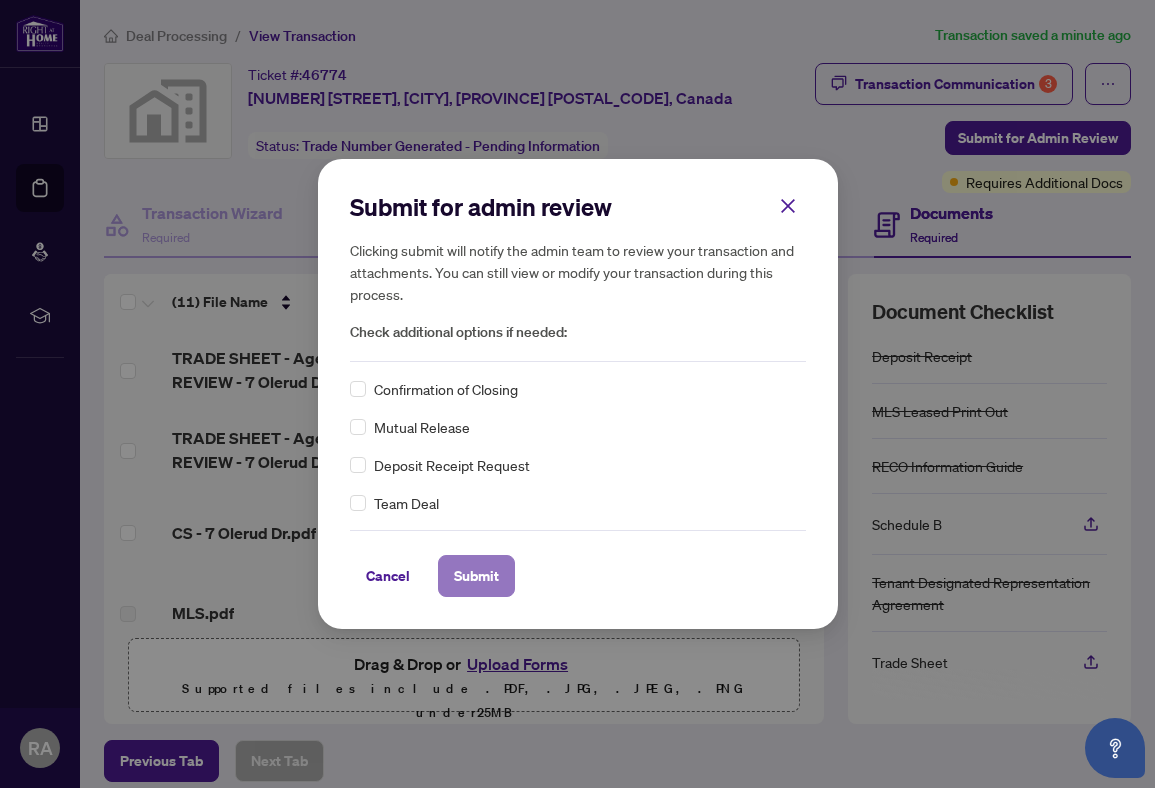 click on "Submit" at bounding box center (476, 576) 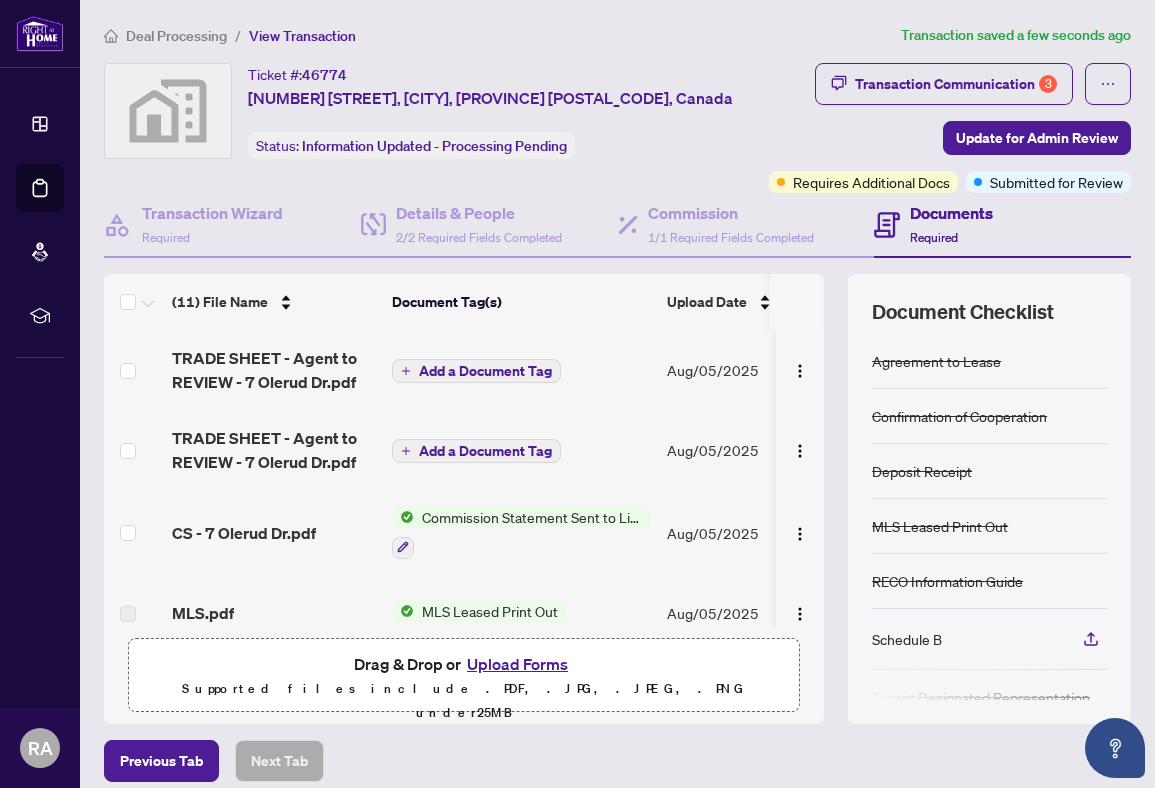 scroll, scrollTop: 115, scrollLeft: 0, axis: vertical 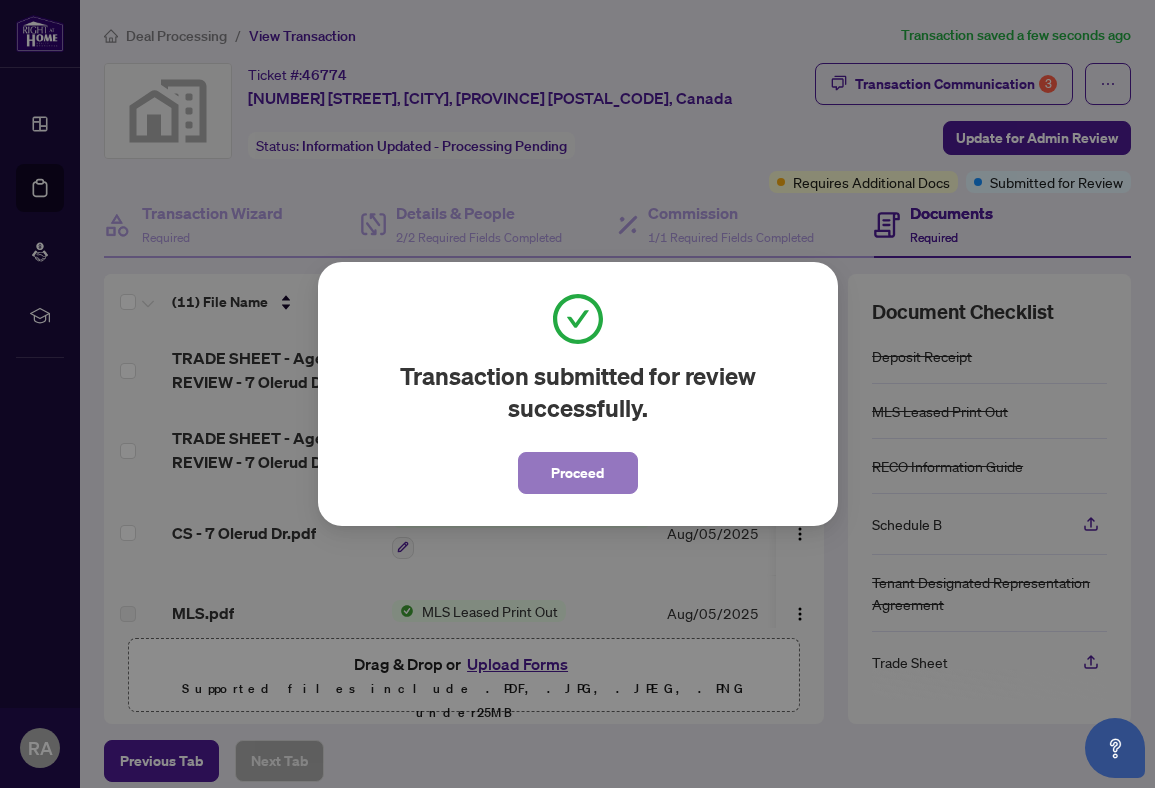 click on "Proceed" at bounding box center [578, 473] 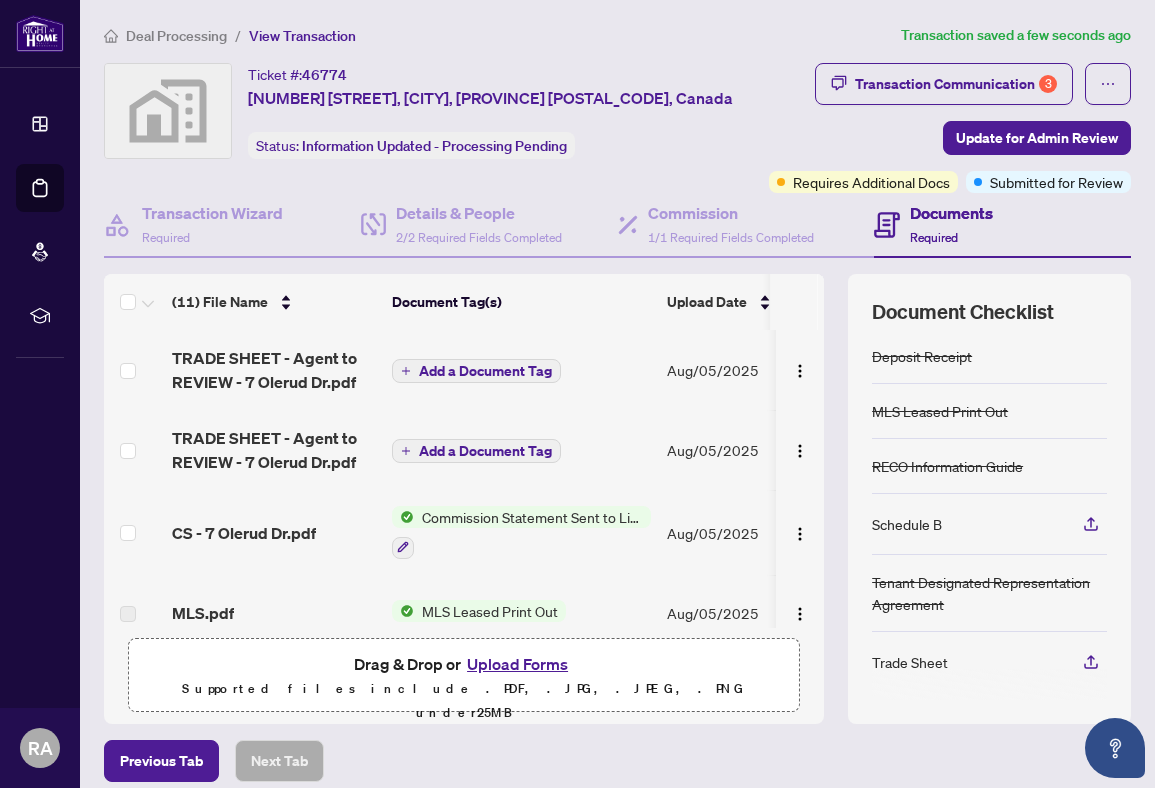 click on "Schedule B" at bounding box center [907, 524] 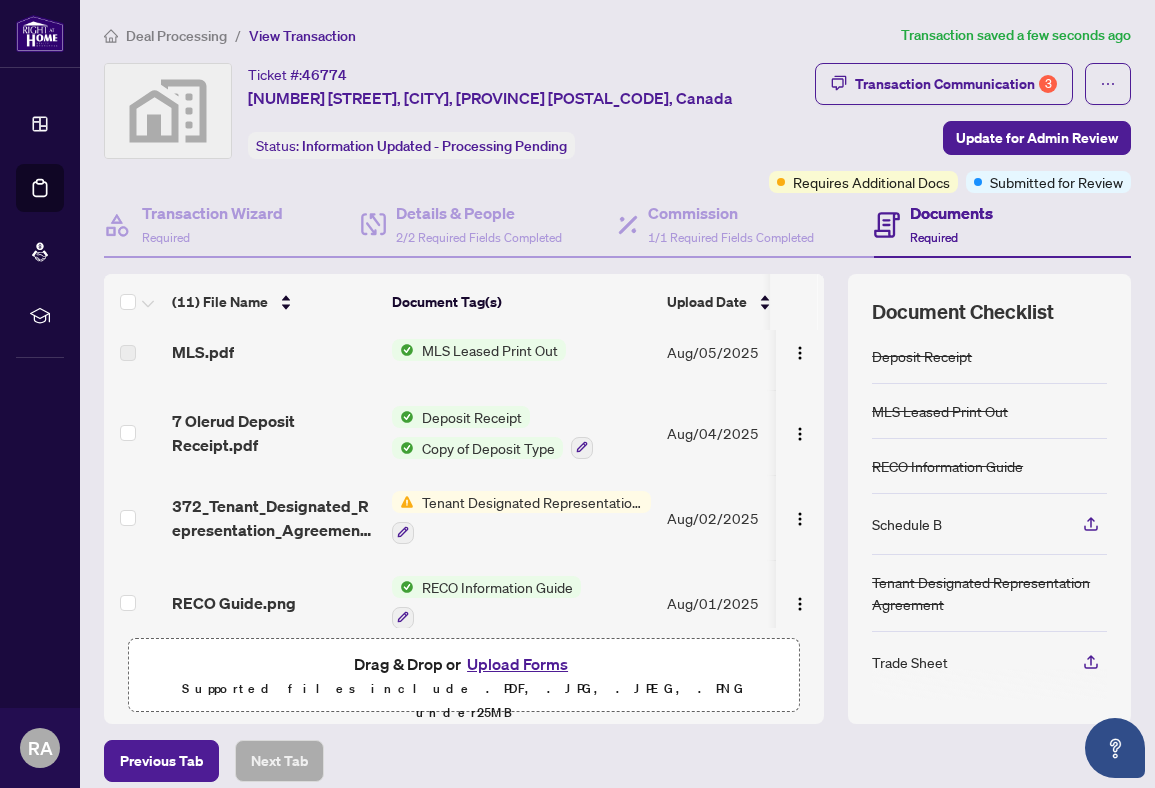 scroll, scrollTop: 0, scrollLeft: 0, axis: both 